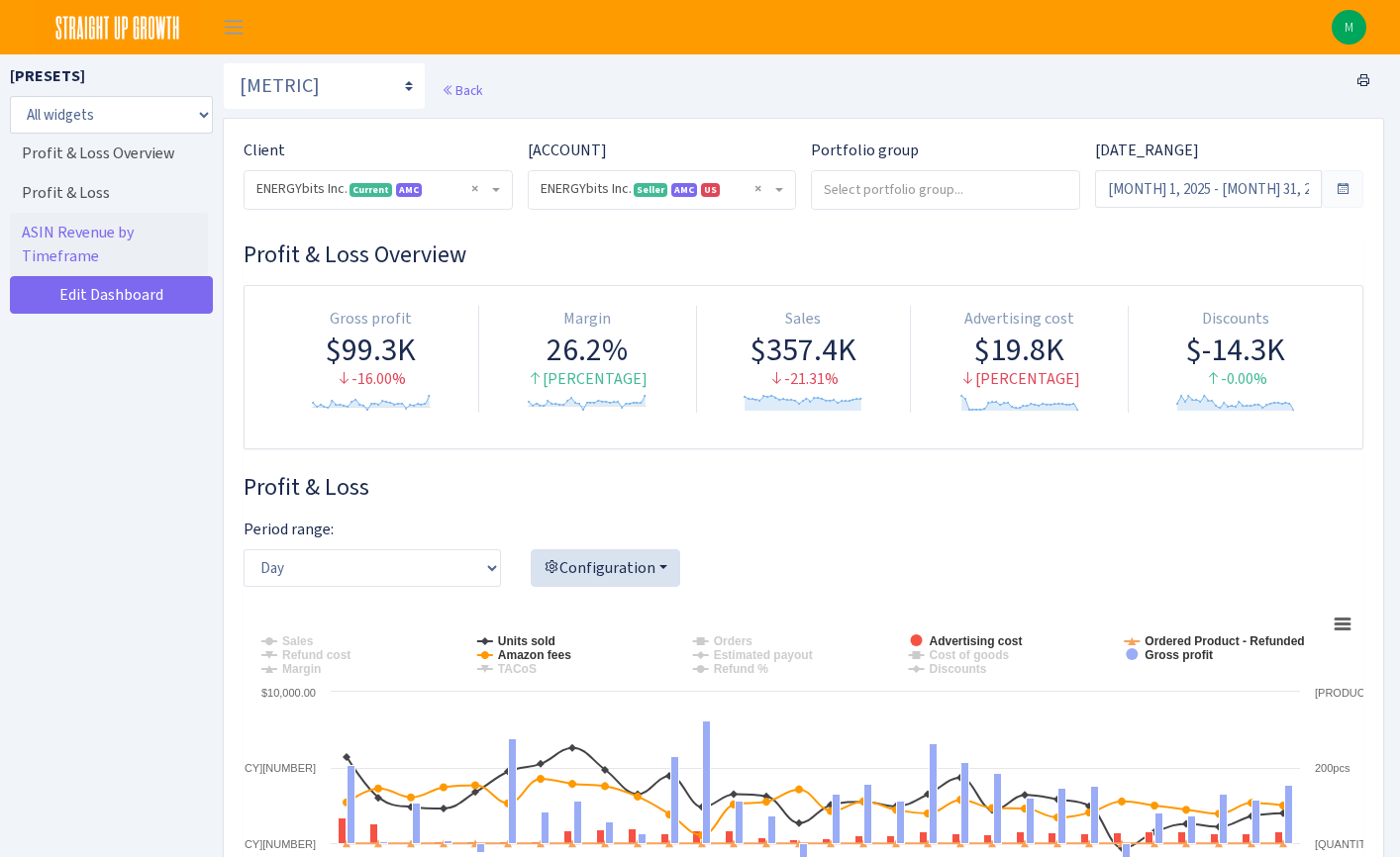 select on "416446232500569" 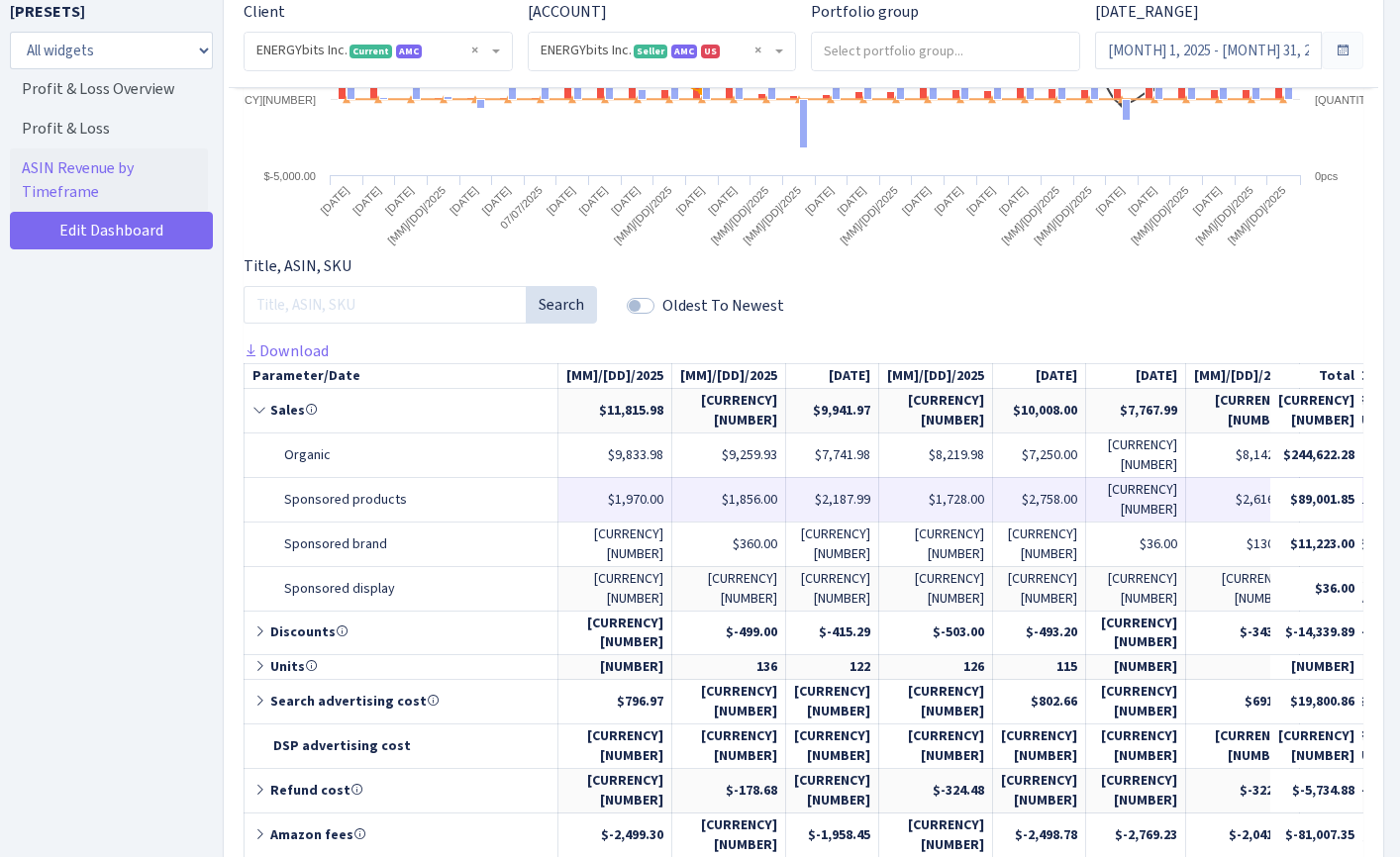 scroll, scrollTop: 751, scrollLeft: 0, axis: vertical 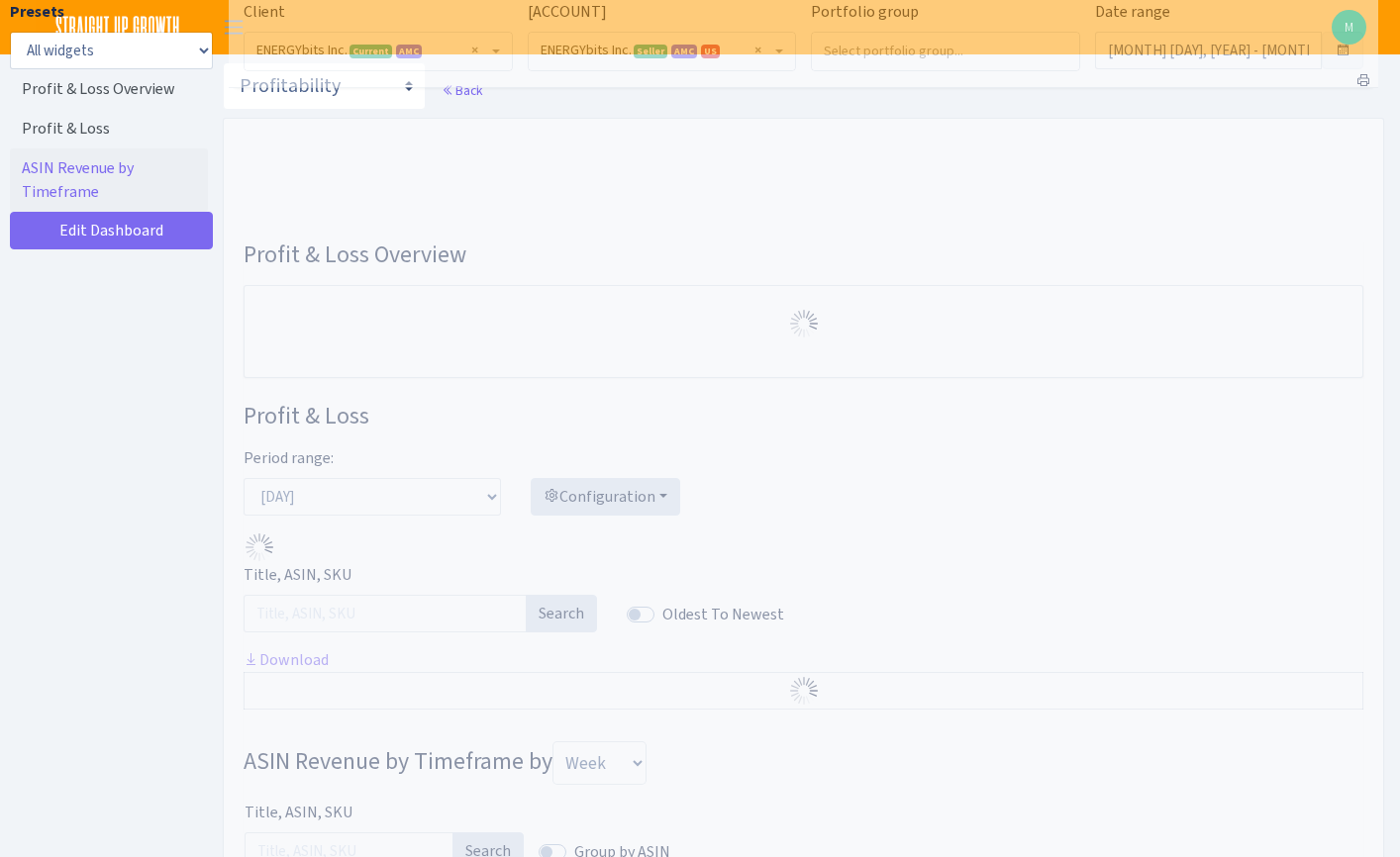select on "[NUMBER]" 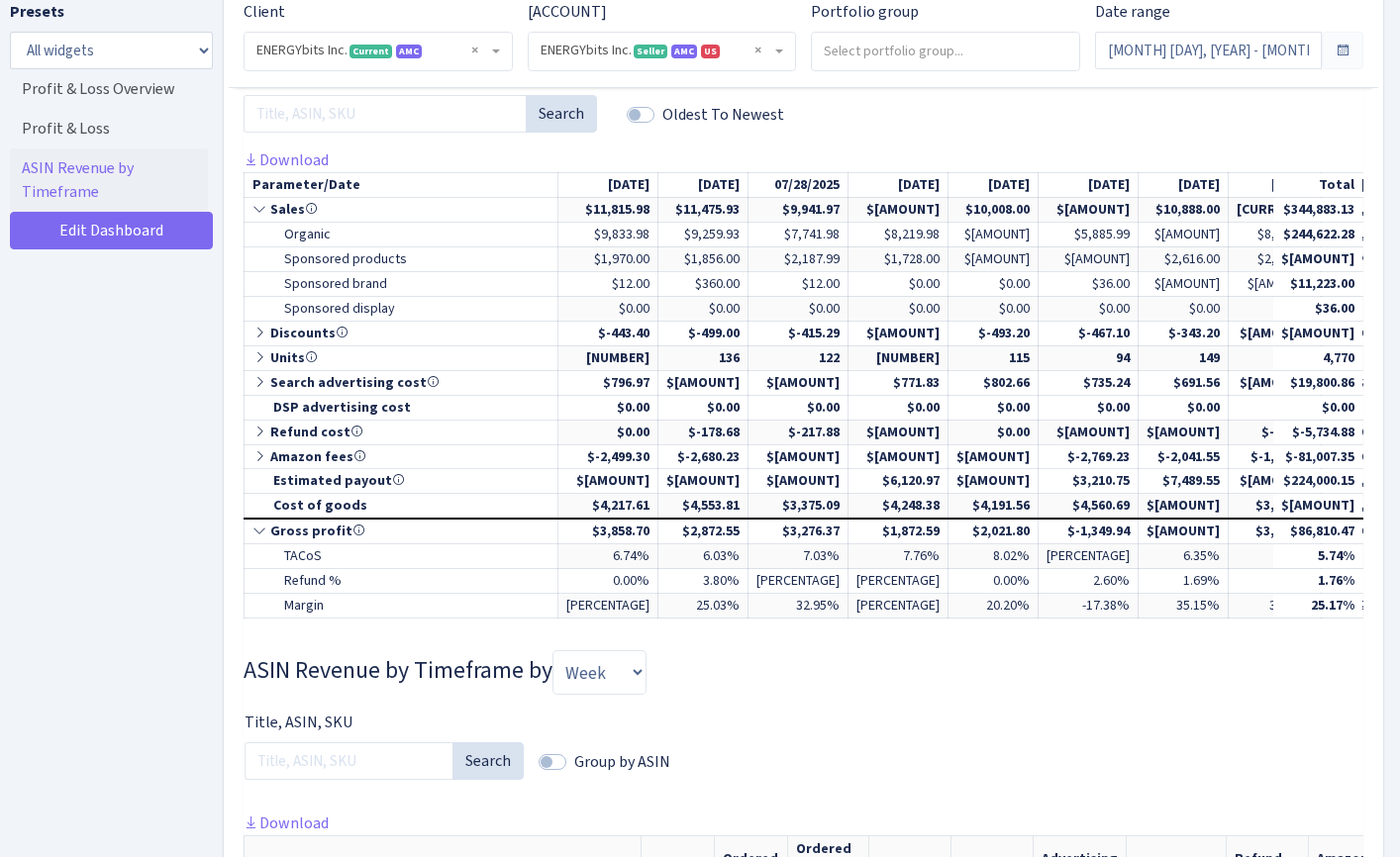 scroll, scrollTop: 934, scrollLeft: 0, axis: vertical 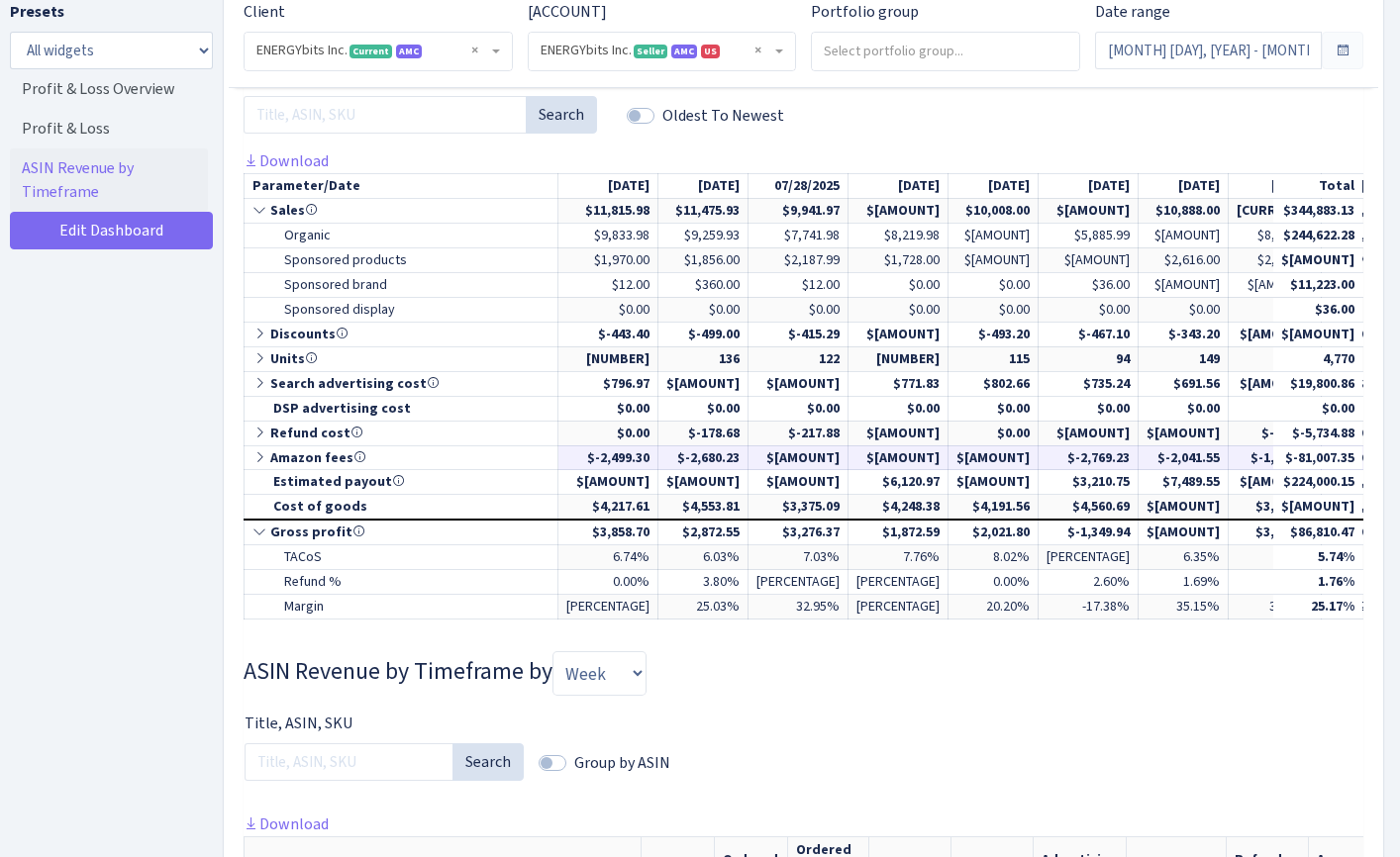 click at bounding box center [261, 457] 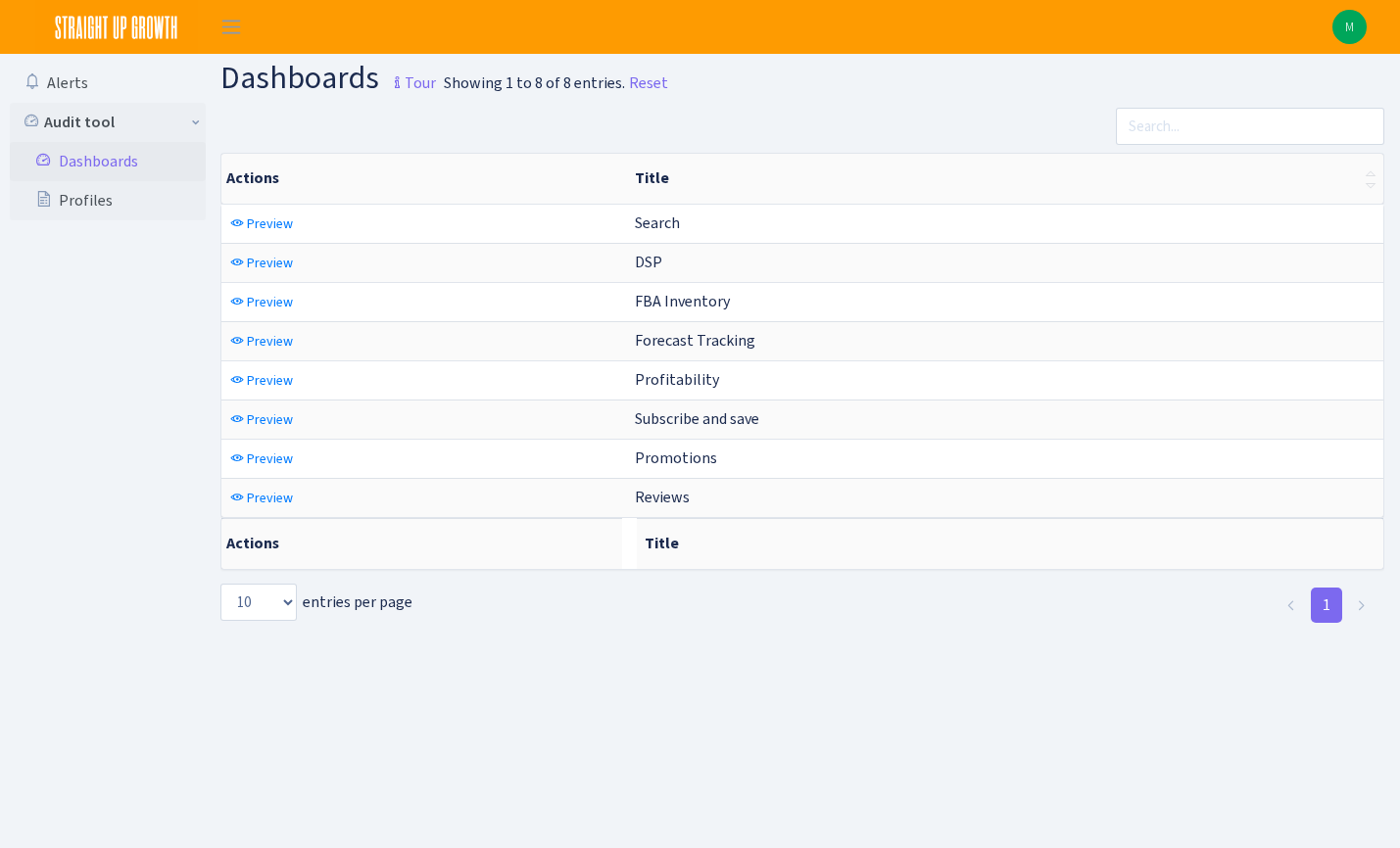 scroll, scrollTop: 0, scrollLeft: 0, axis: both 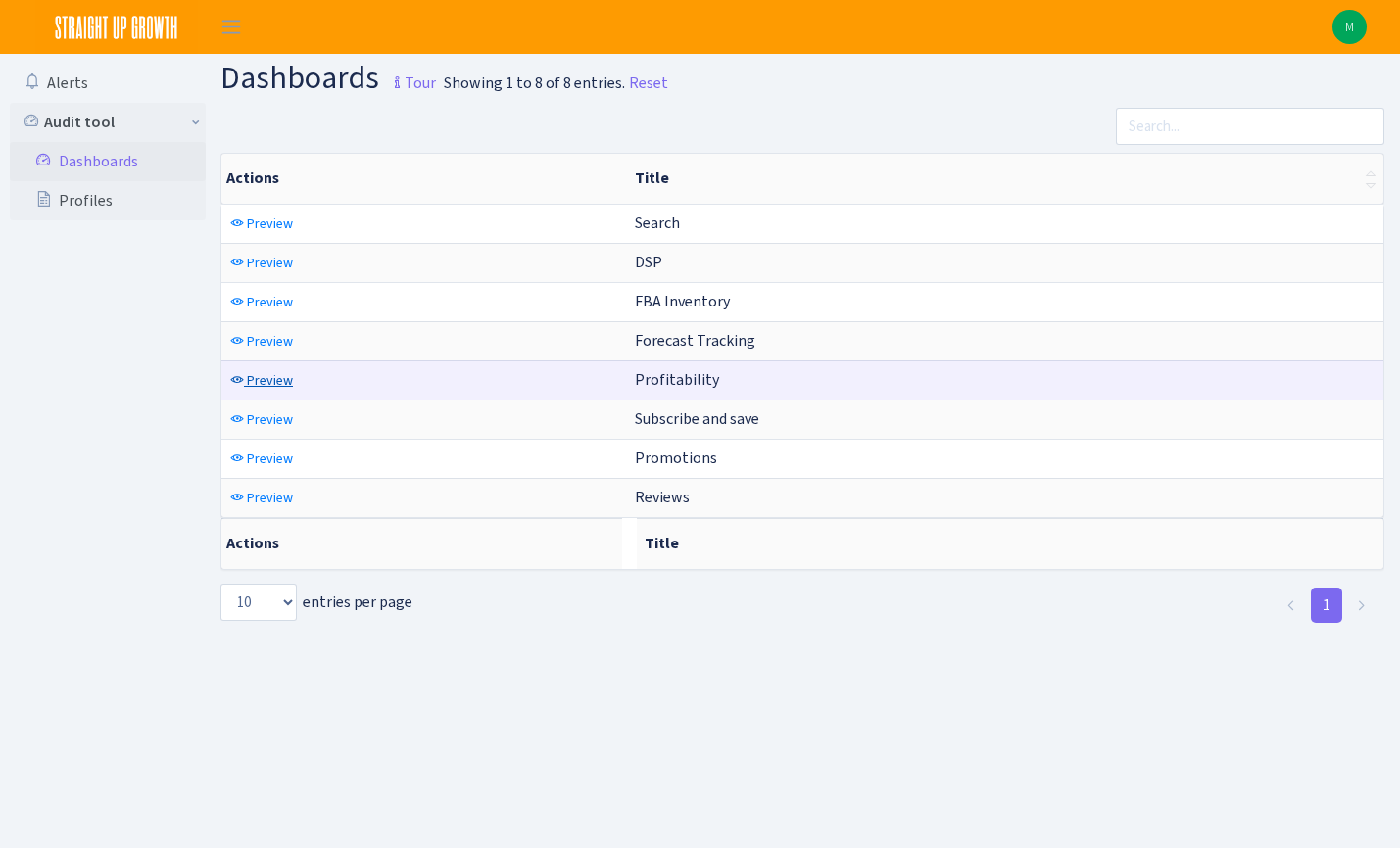 click on "Preview" at bounding box center [269, 380] 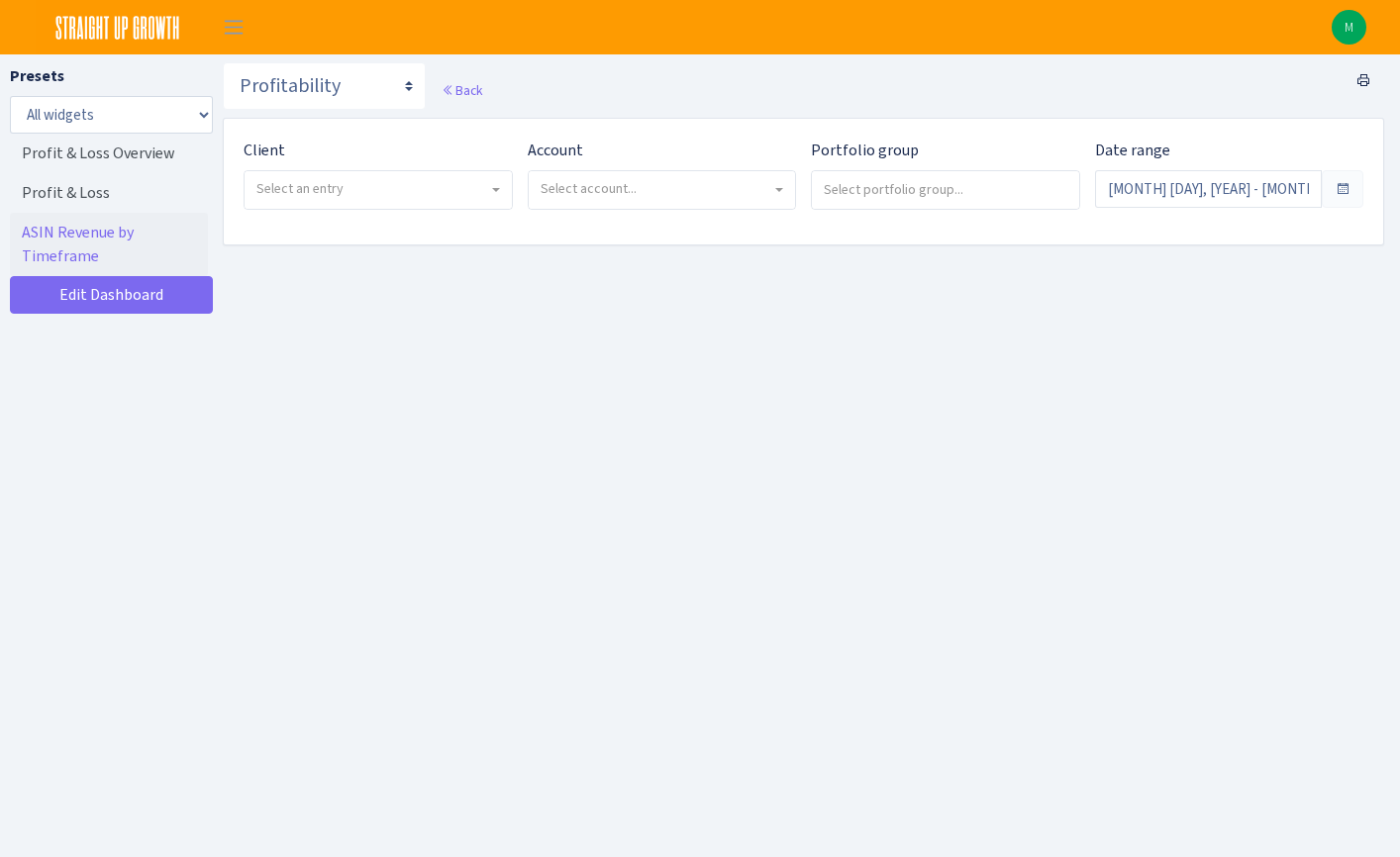 scroll, scrollTop: 0, scrollLeft: 0, axis: both 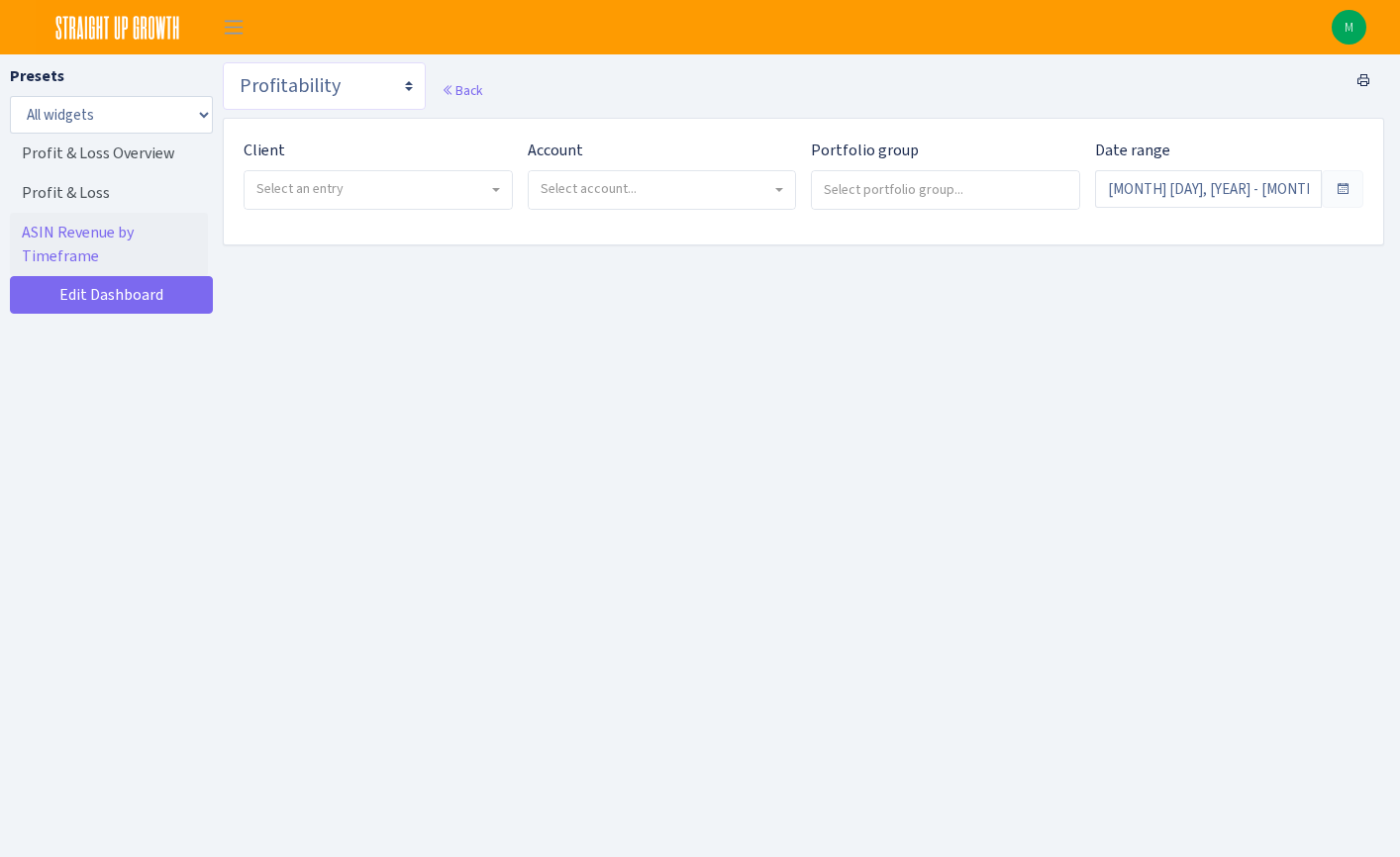 click on "Search
DSP
FBA Inventory
Forecast Tracking
Profitability
Subscribe and save
Promotions
Reviews" at bounding box center (324, 86) 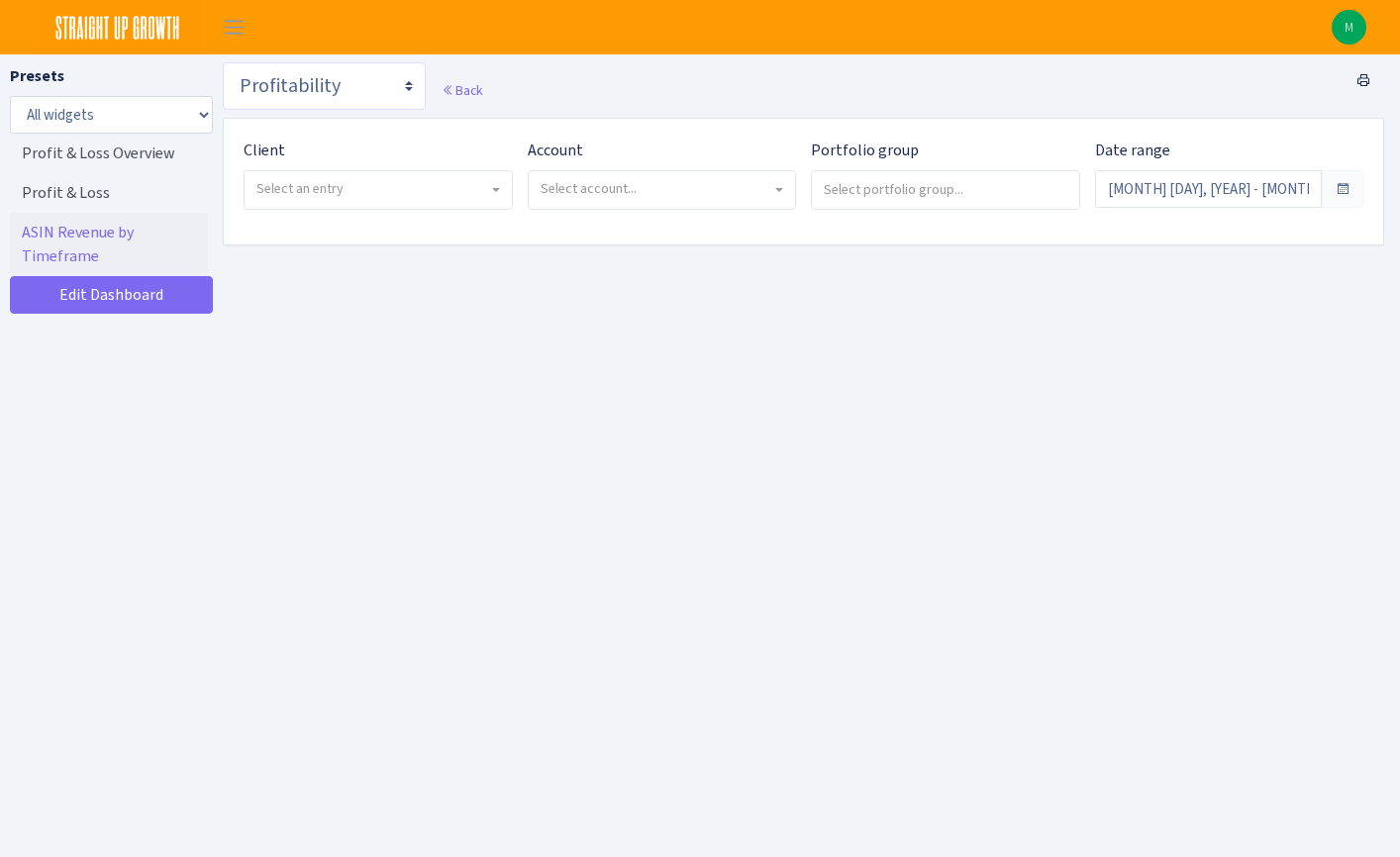 select on "https://straightupgrowth.com/admin/dashboard/[NUMBER]/show" 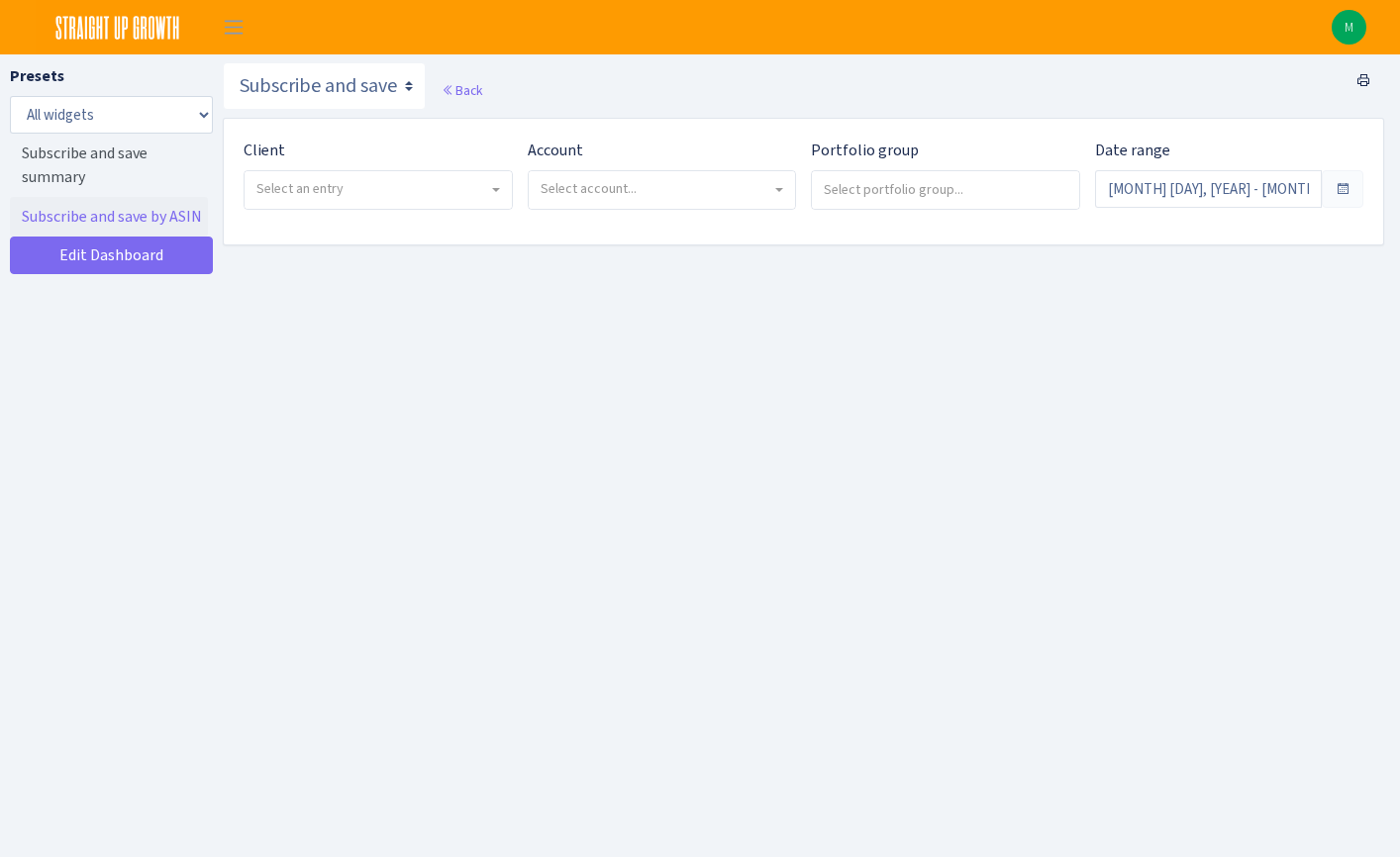 scroll, scrollTop: 0, scrollLeft: 0, axis: both 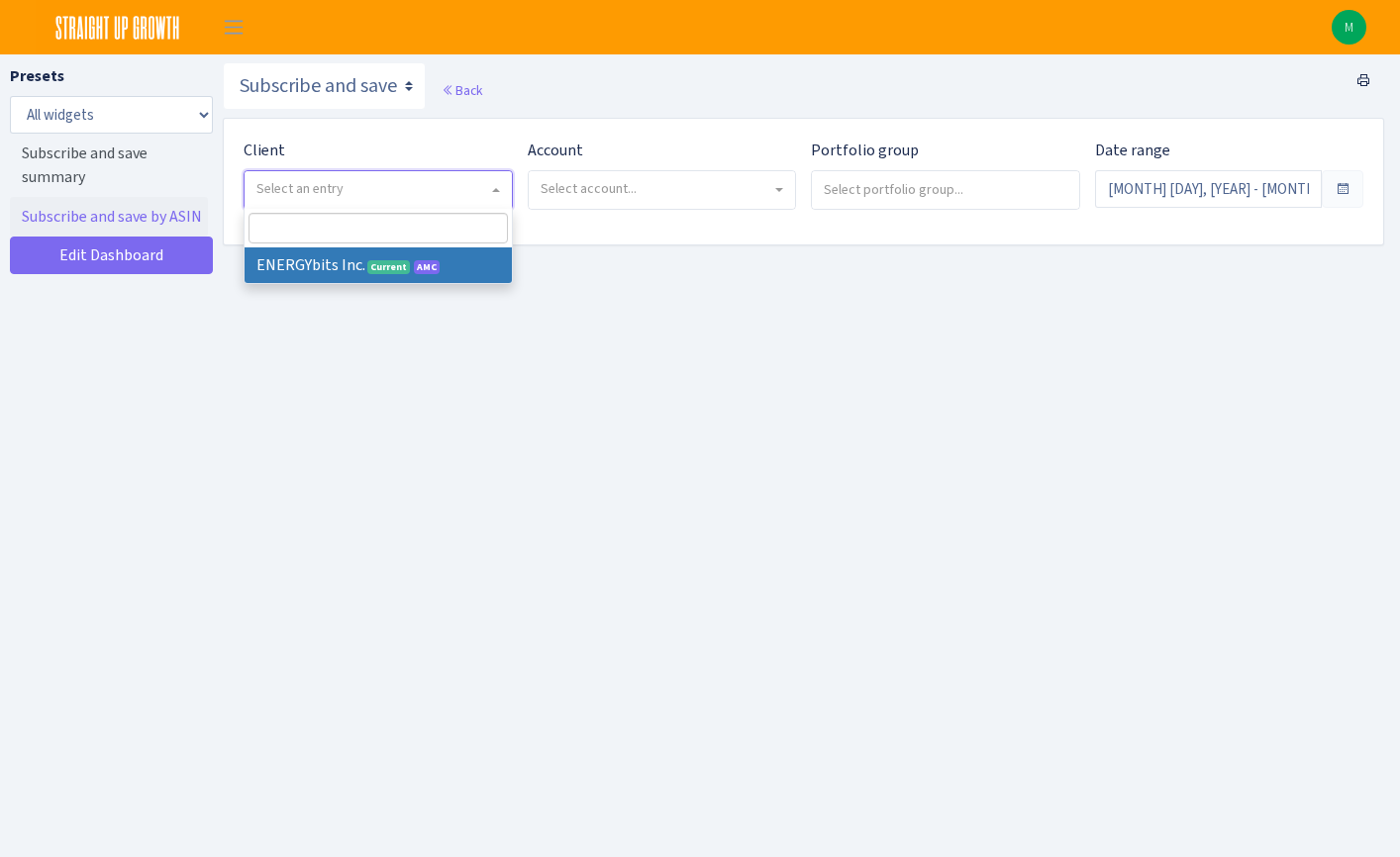 select on "298" 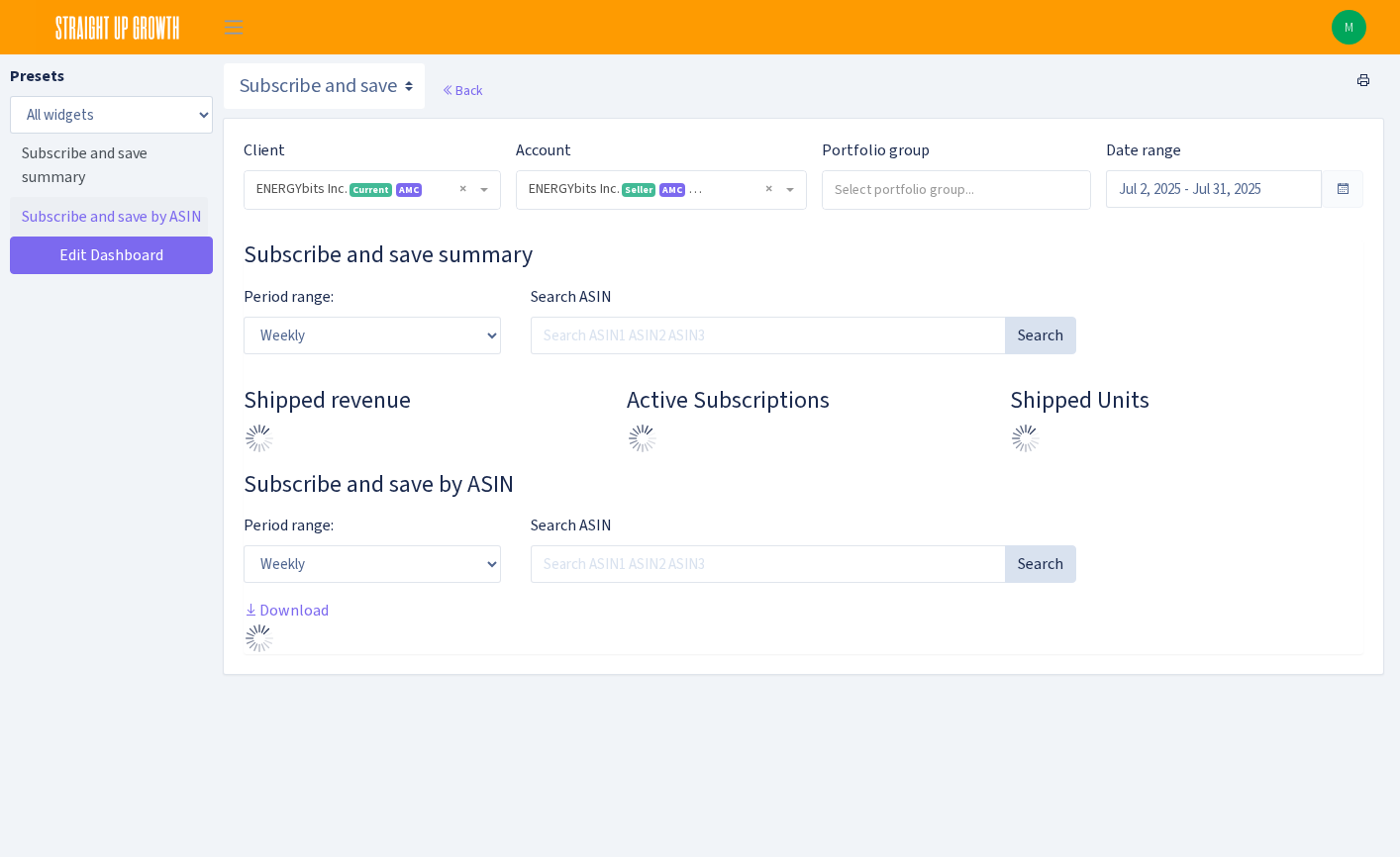 select on "[NUMBER]" 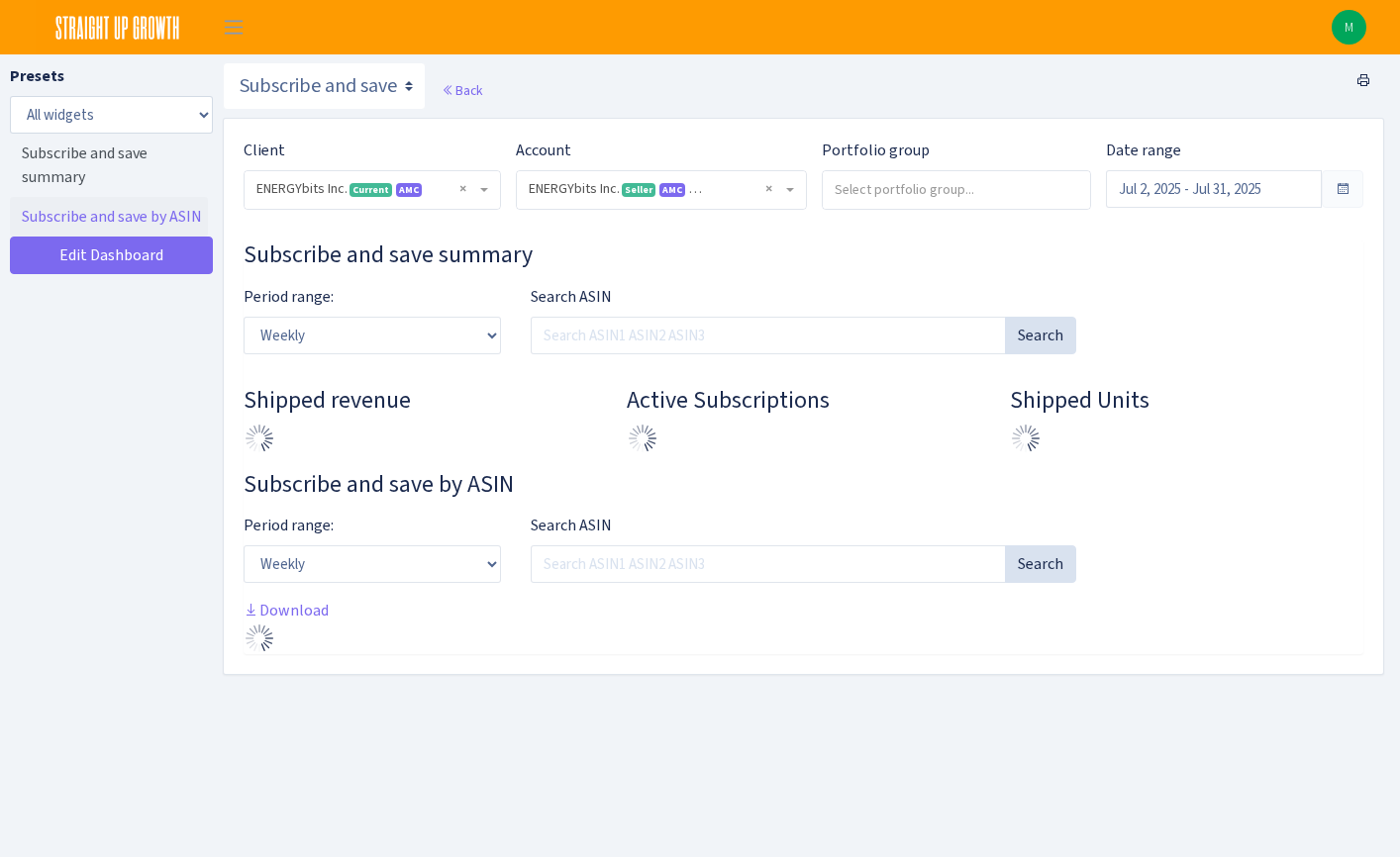 scroll, scrollTop: 0, scrollLeft: 0, axis: both 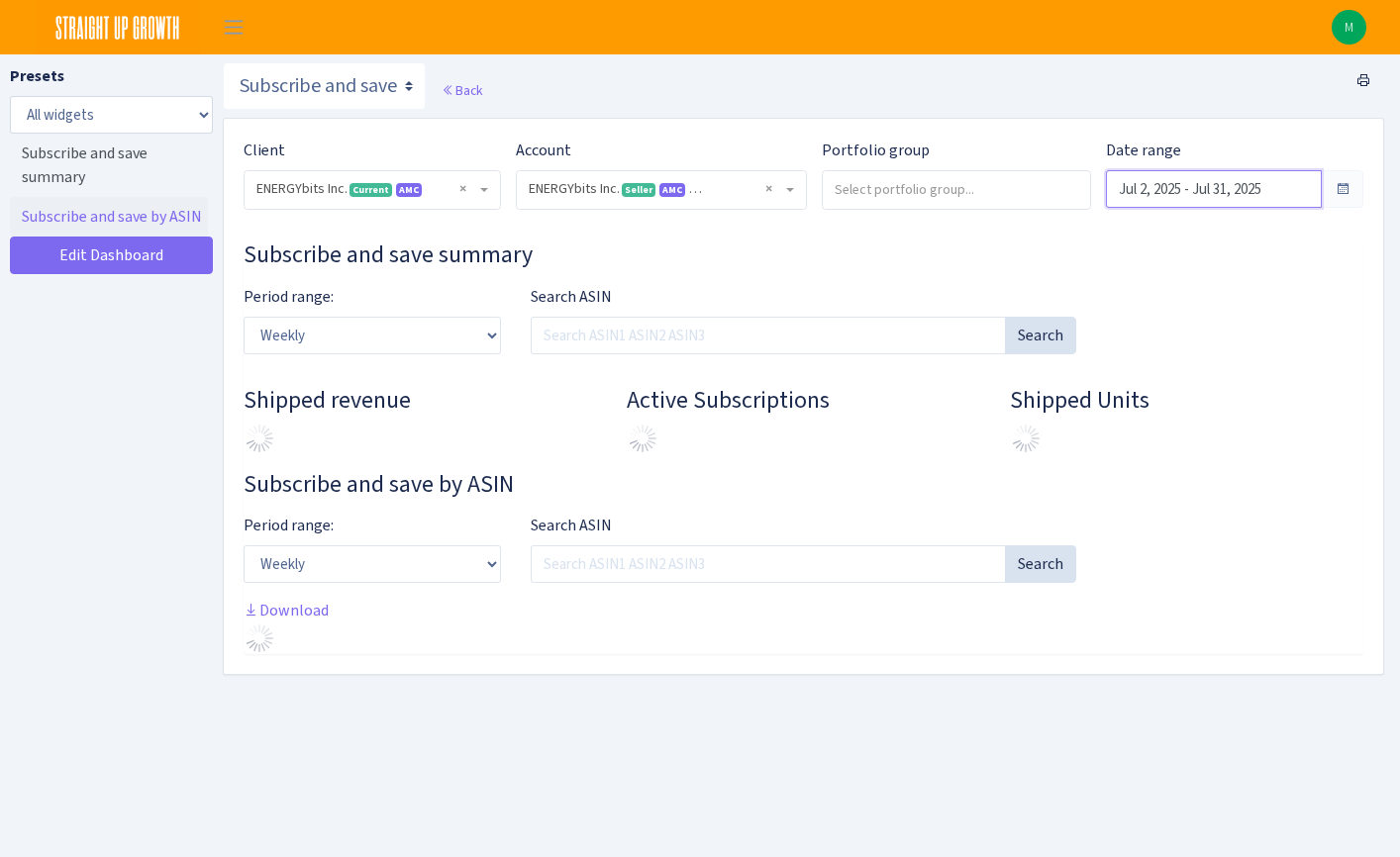 click on "Jul 2, 2025 - Jul 31, 2025" at bounding box center [1214, 189] 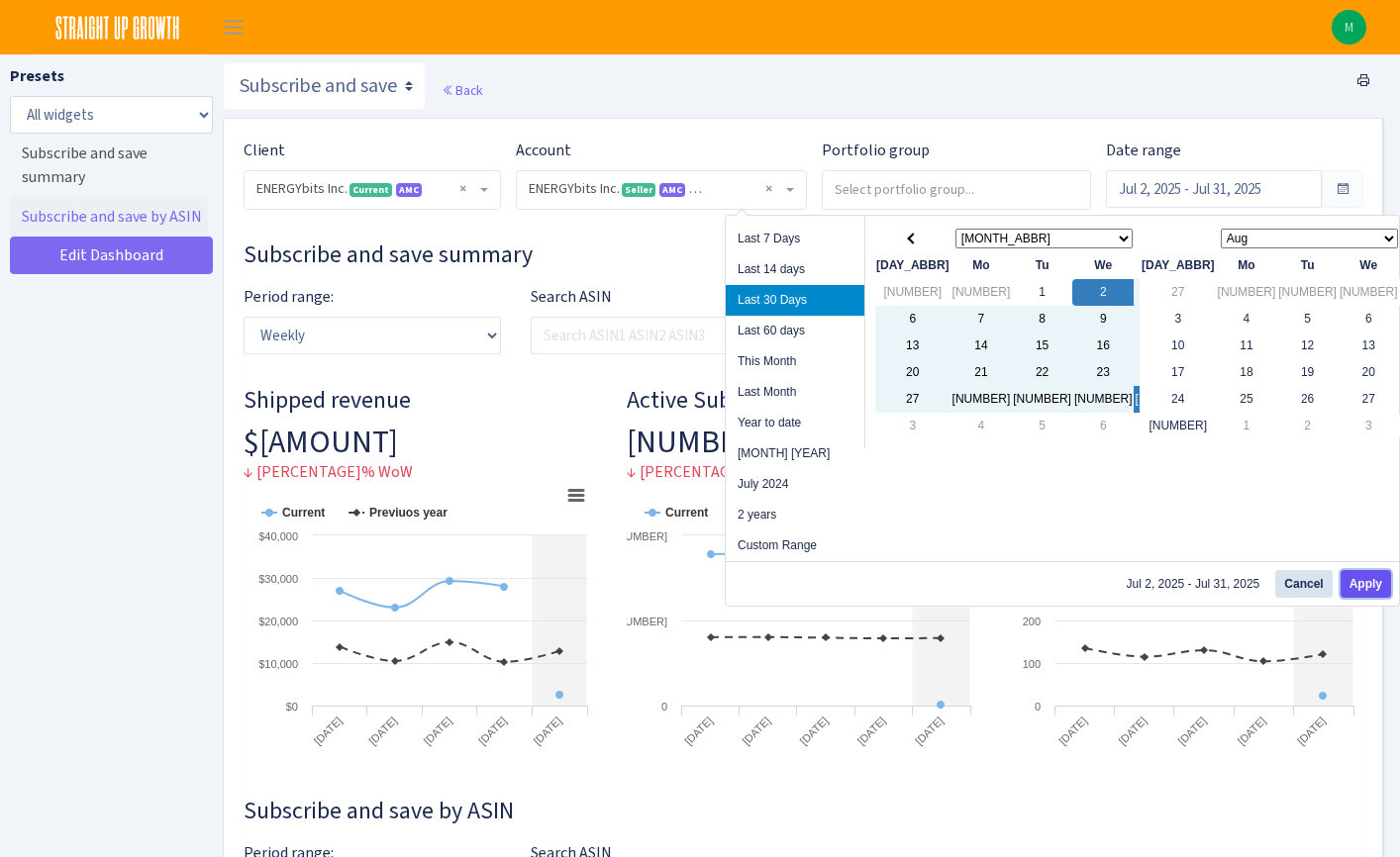 click on "Apply" at bounding box center [1365, 584] 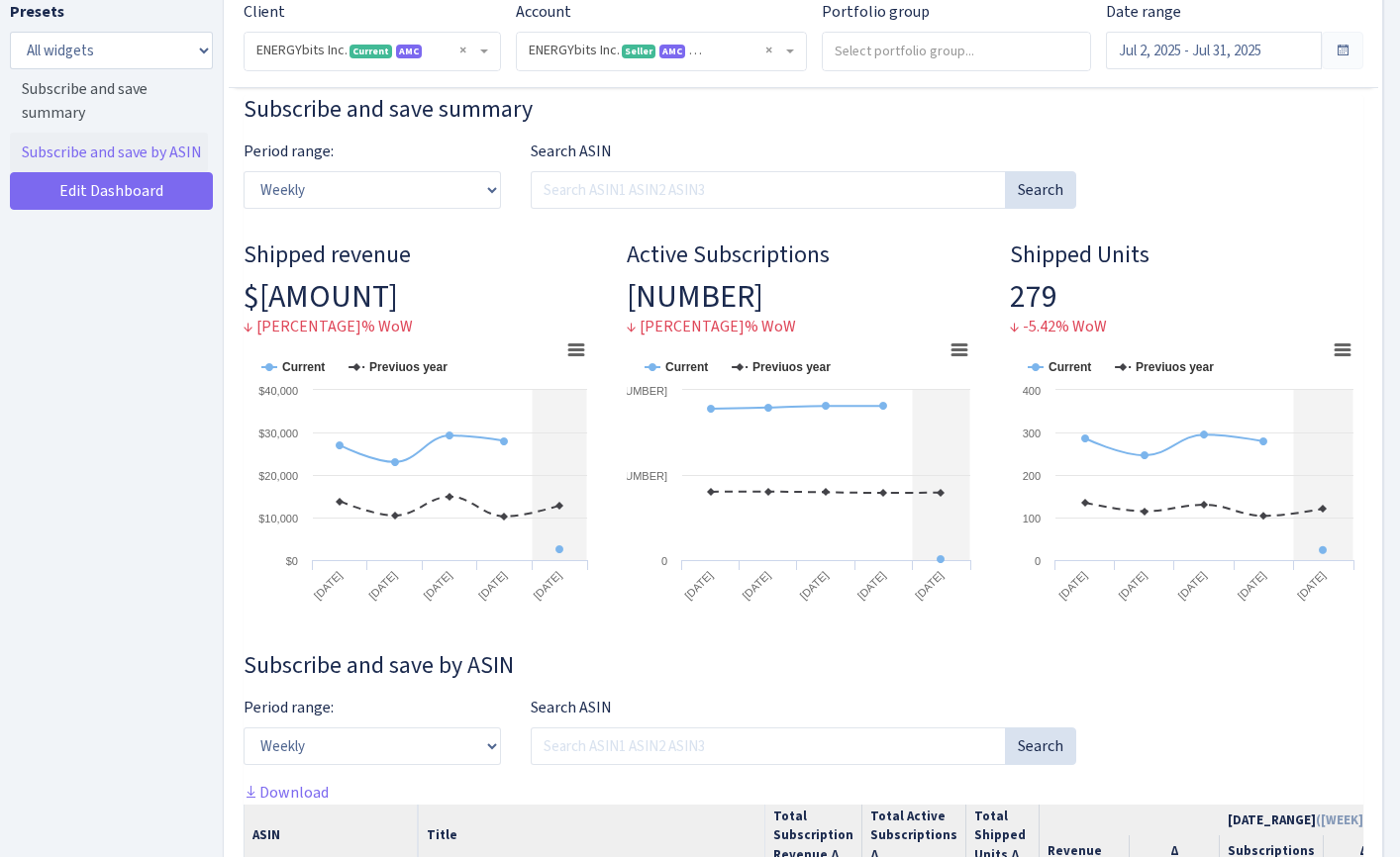 scroll, scrollTop: 0, scrollLeft: 0, axis: both 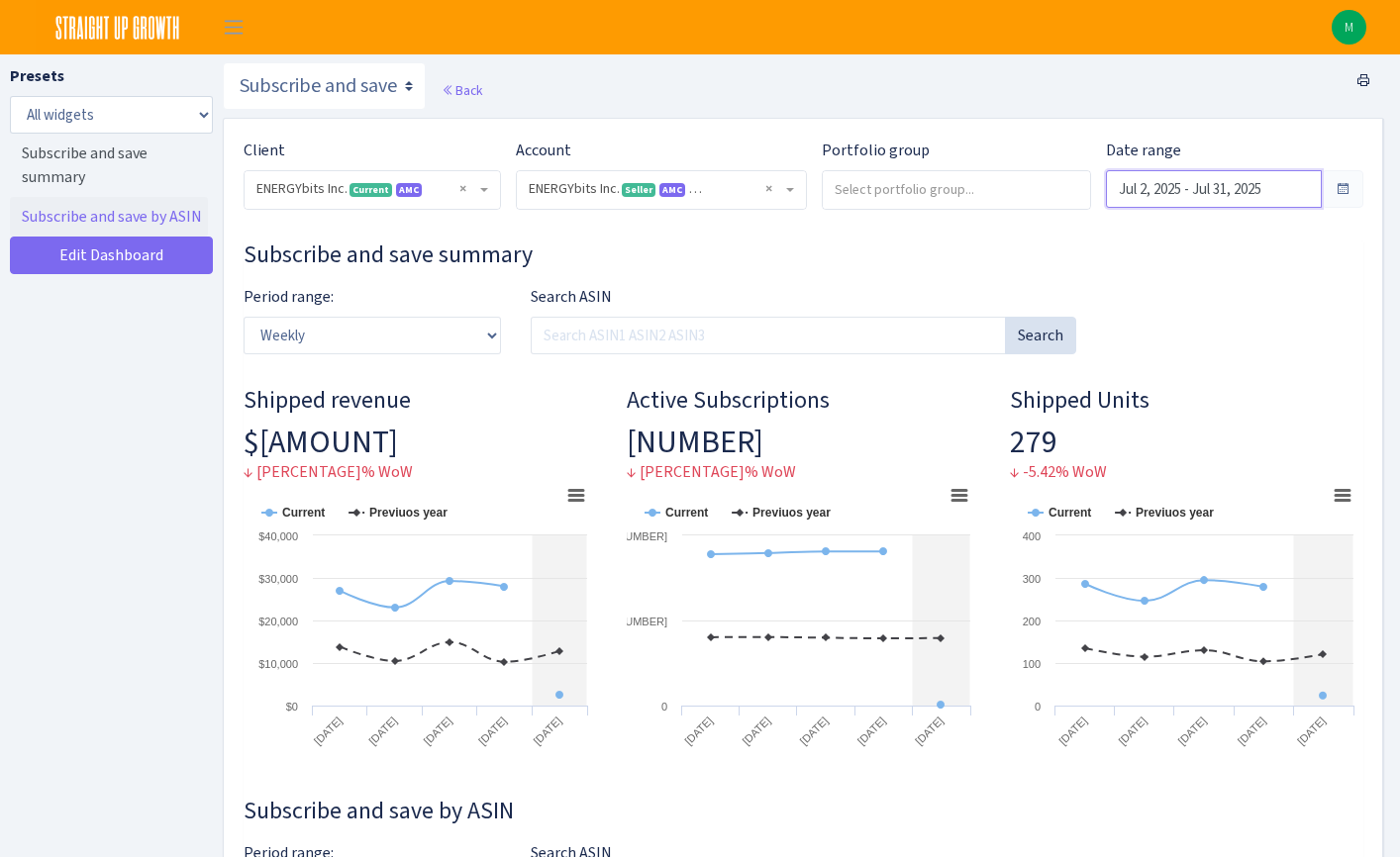click on "Jul 2, 2025 - Jul 31, 2025" at bounding box center [1214, 189] 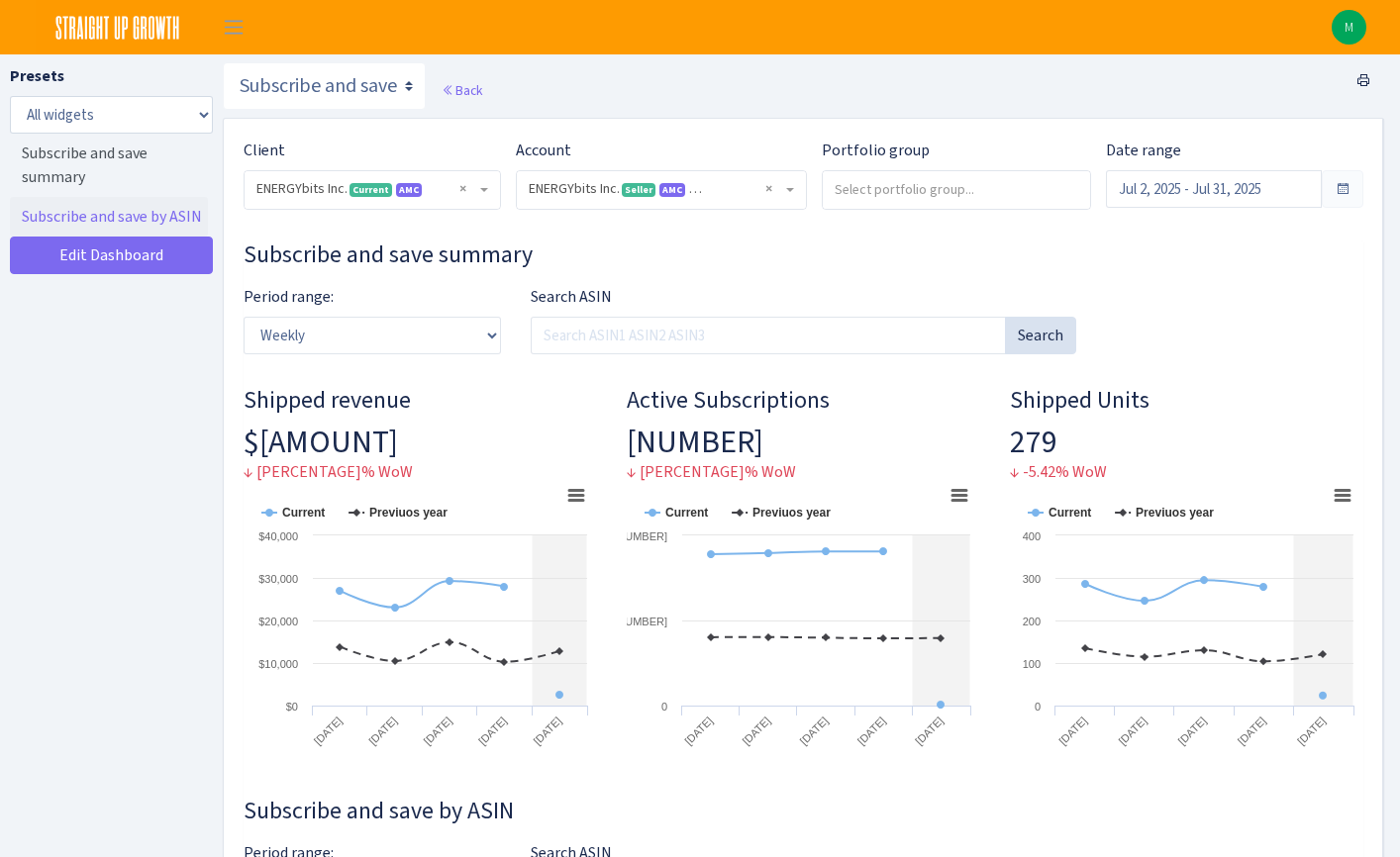 click on "Client
-
ENERGYbits Inc. <span class="badge badge-success">Current</span><span class="badge badge-primary">AMC</span>
× ENERGYbits Inc.  Current AMC
Account
)
Select account...
×
ENERGYbits Inc.  Seller AMC US 416446232500569A2HMLF3VLHCA19ENTITY1UP0EBI170I9Z
Portfolio group
$0 0" at bounding box center (803, 1741) 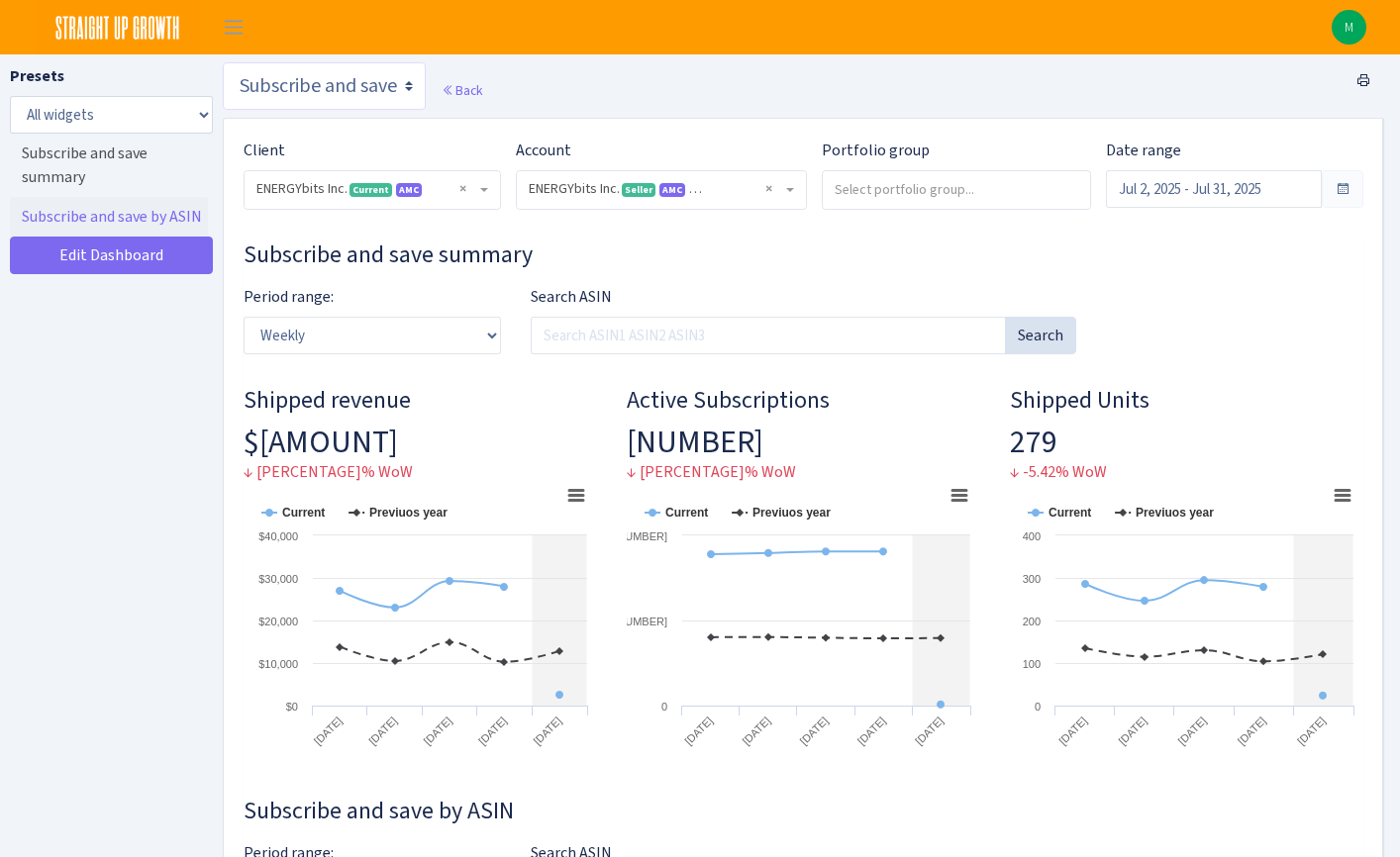 click on "Search
DSP
FBA Inventory
Forecast Tracking
Profitability
Subscribe and save
Promotions
Reviews" at bounding box center (324, 86) 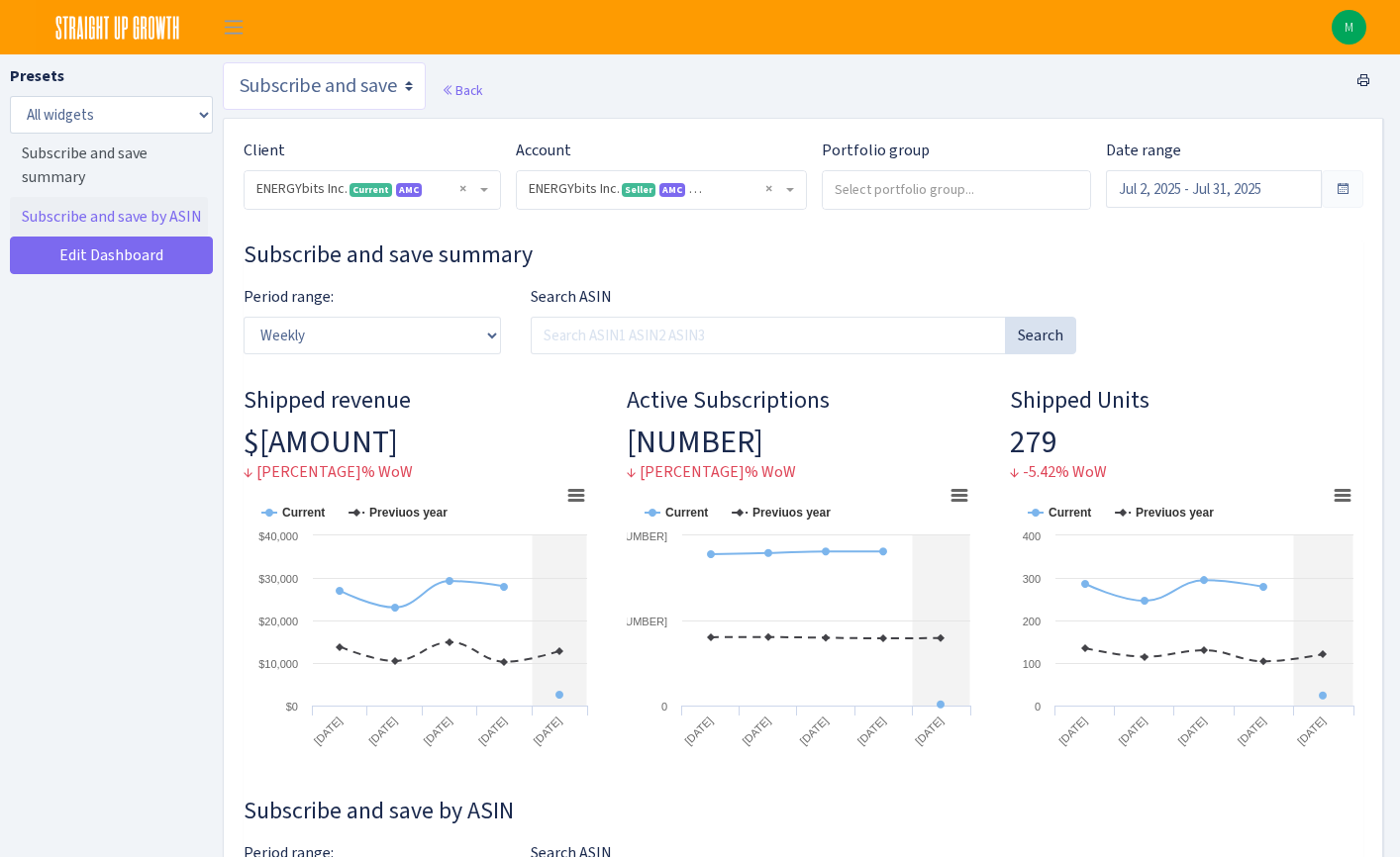 select on "https://straightupgrowth.com/admin/dashboard/19/show" 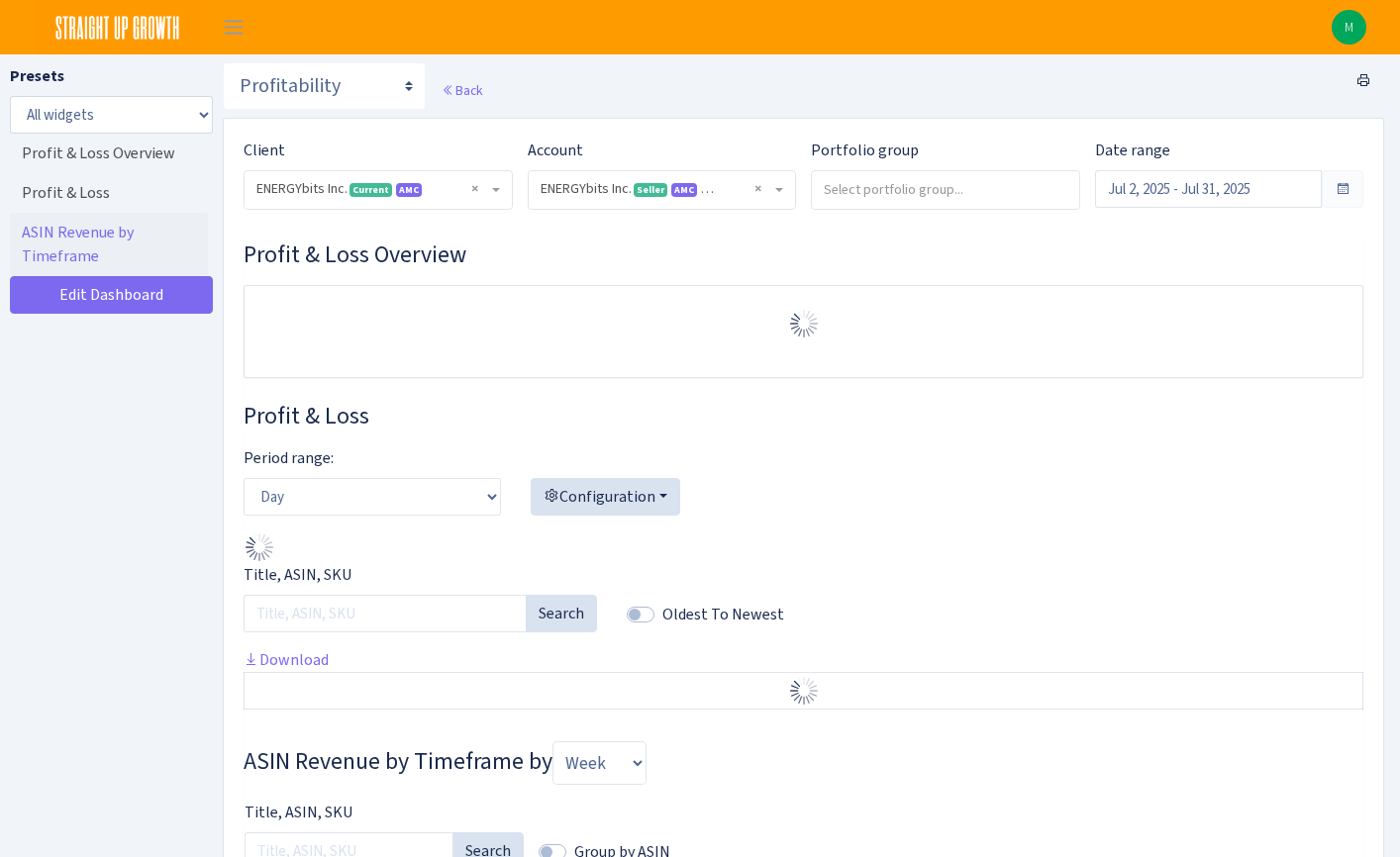 select on "[NUMBER]" 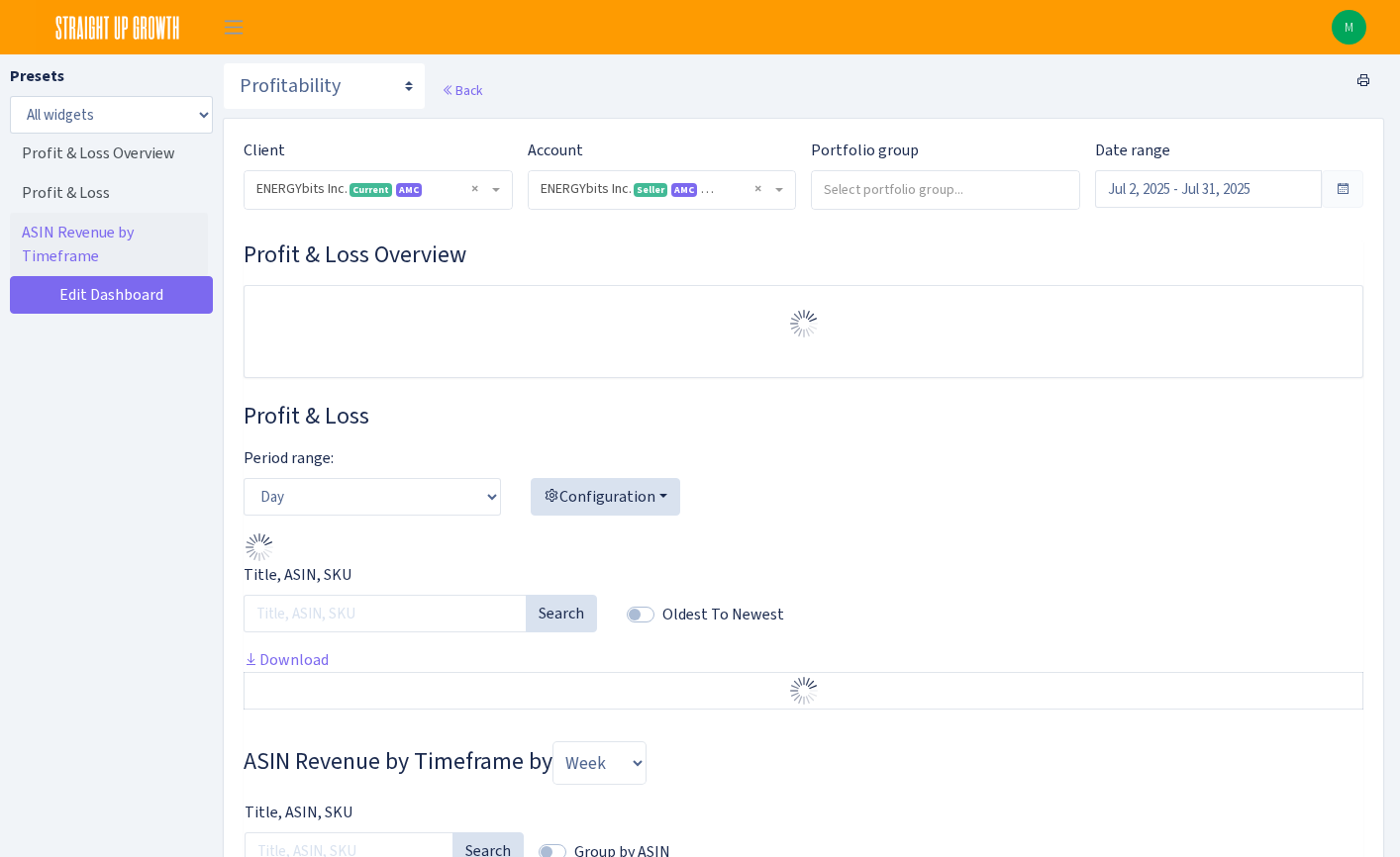 scroll, scrollTop: 0, scrollLeft: 0, axis: both 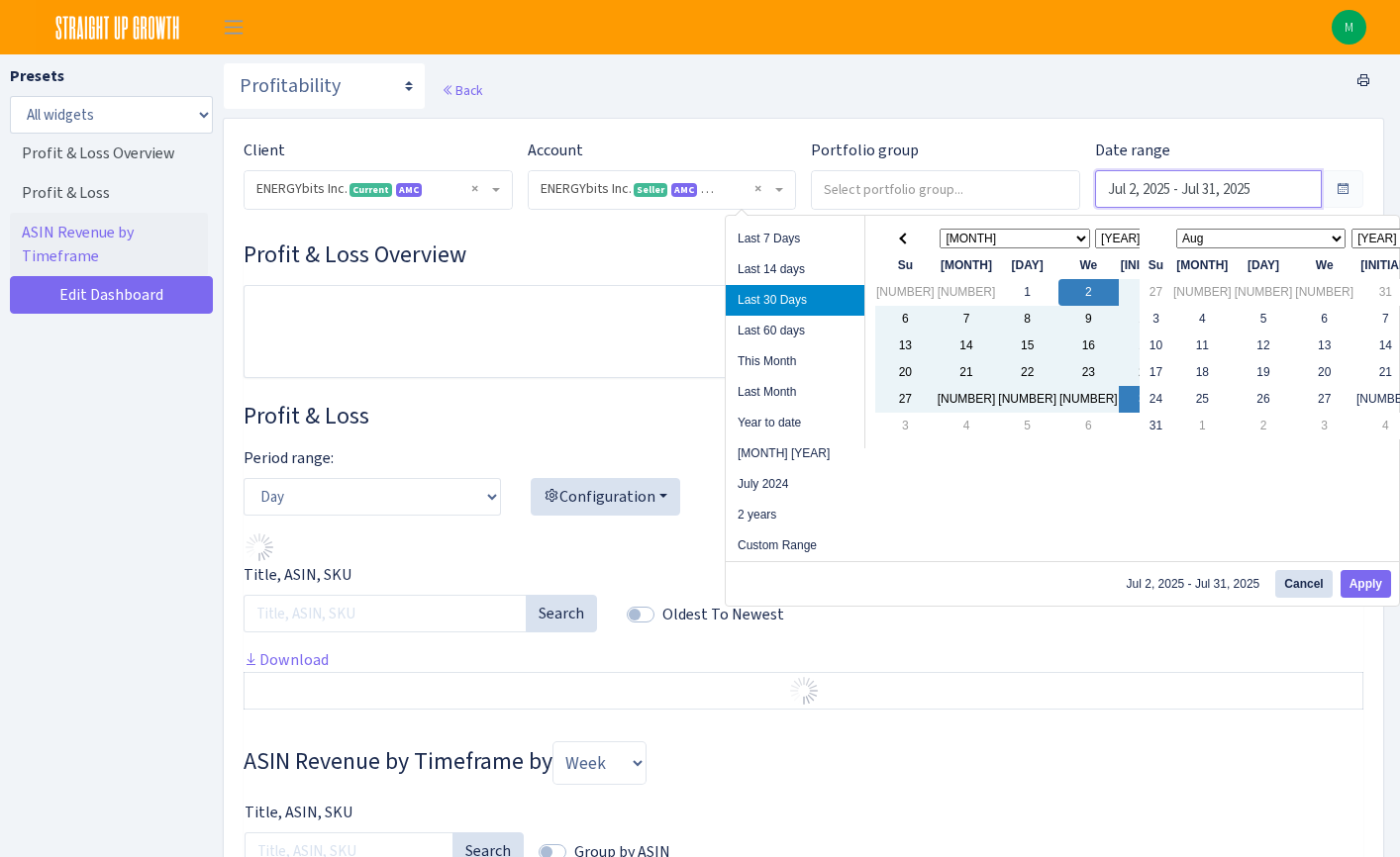 click on "Jul 2, 2025 - Jul 31, 2025" at bounding box center (1209, 189) 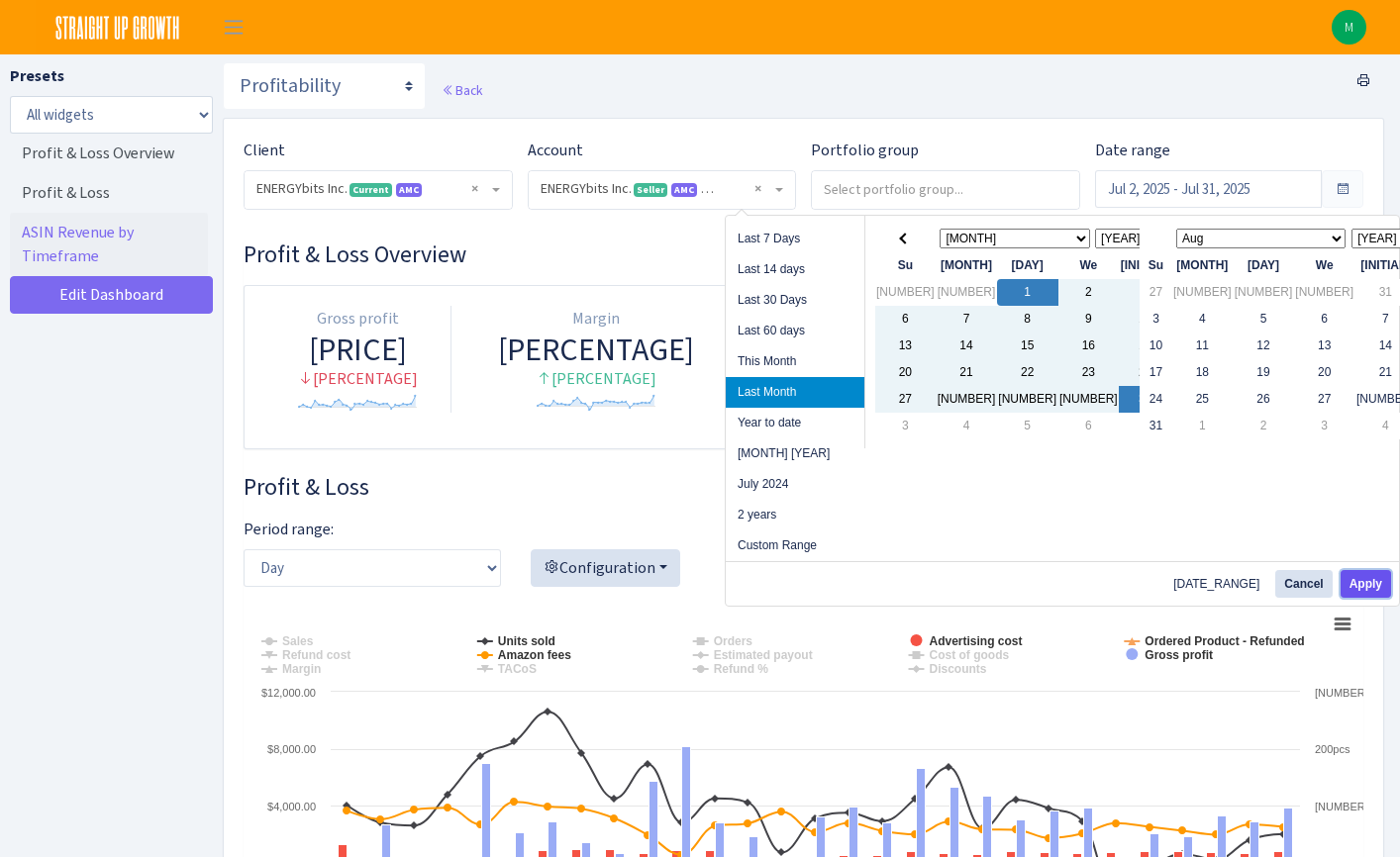 click on "Apply" at bounding box center (1365, 584) 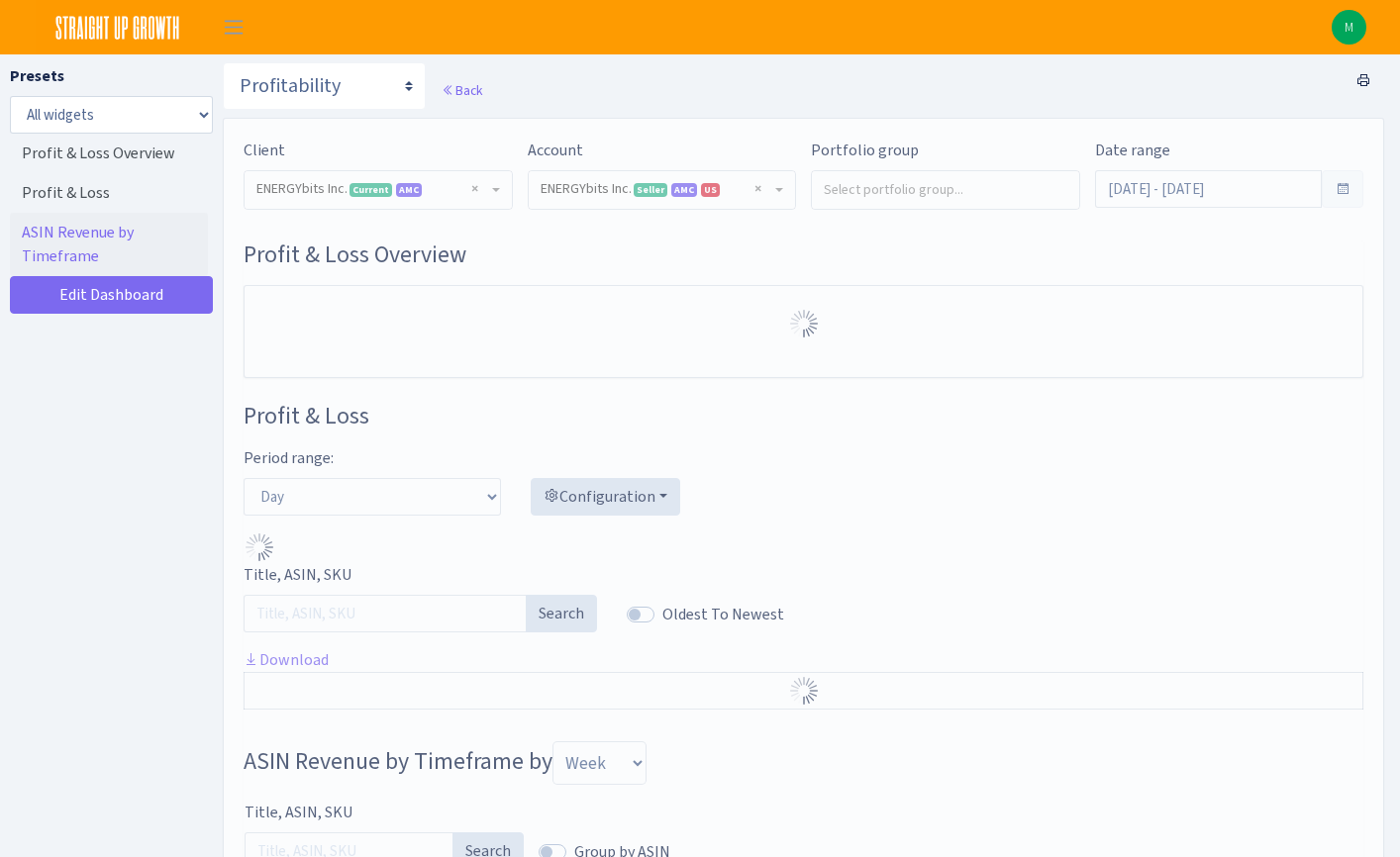 select on "416446232500569" 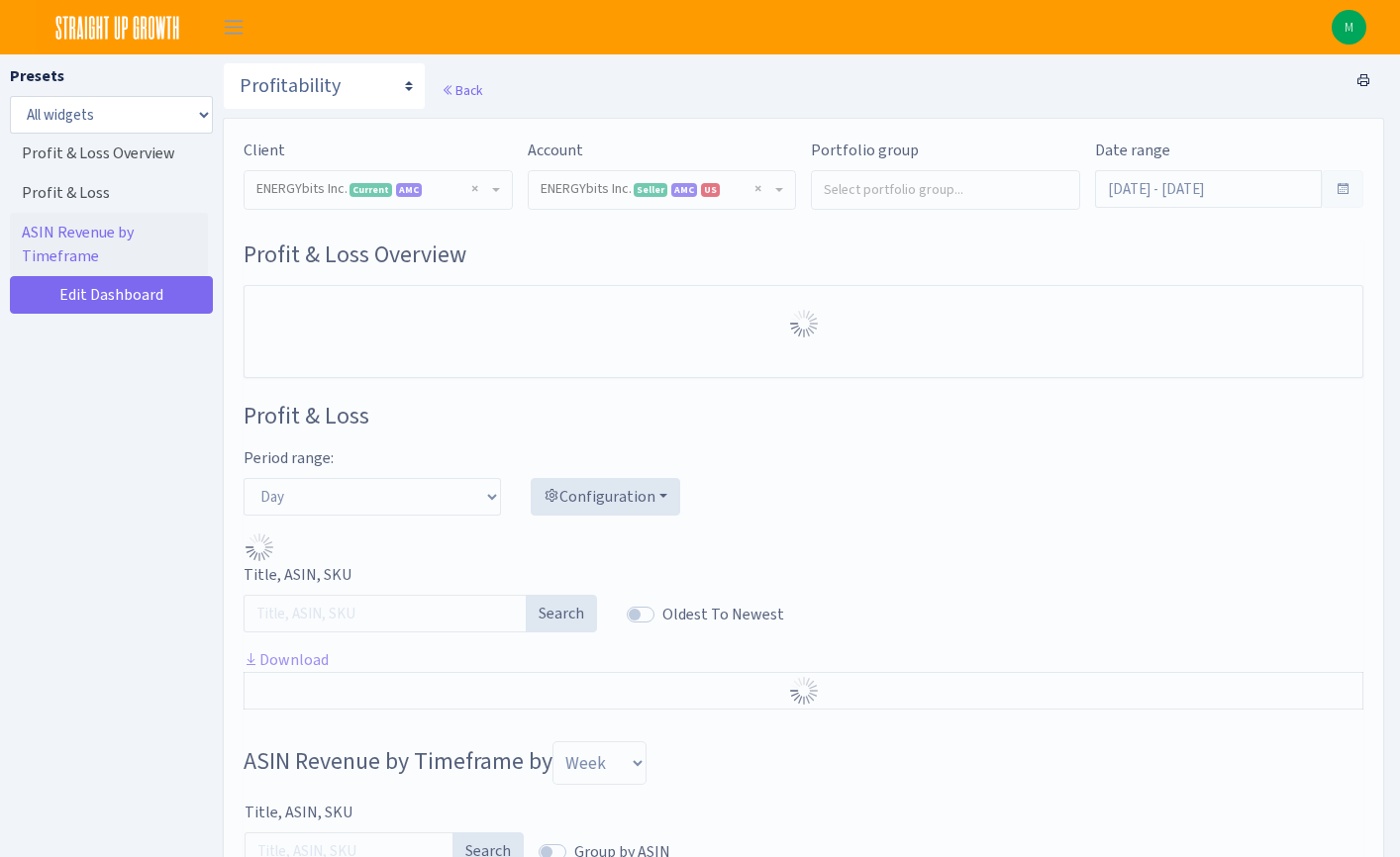 scroll, scrollTop: 0, scrollLeft: 0, axis: both 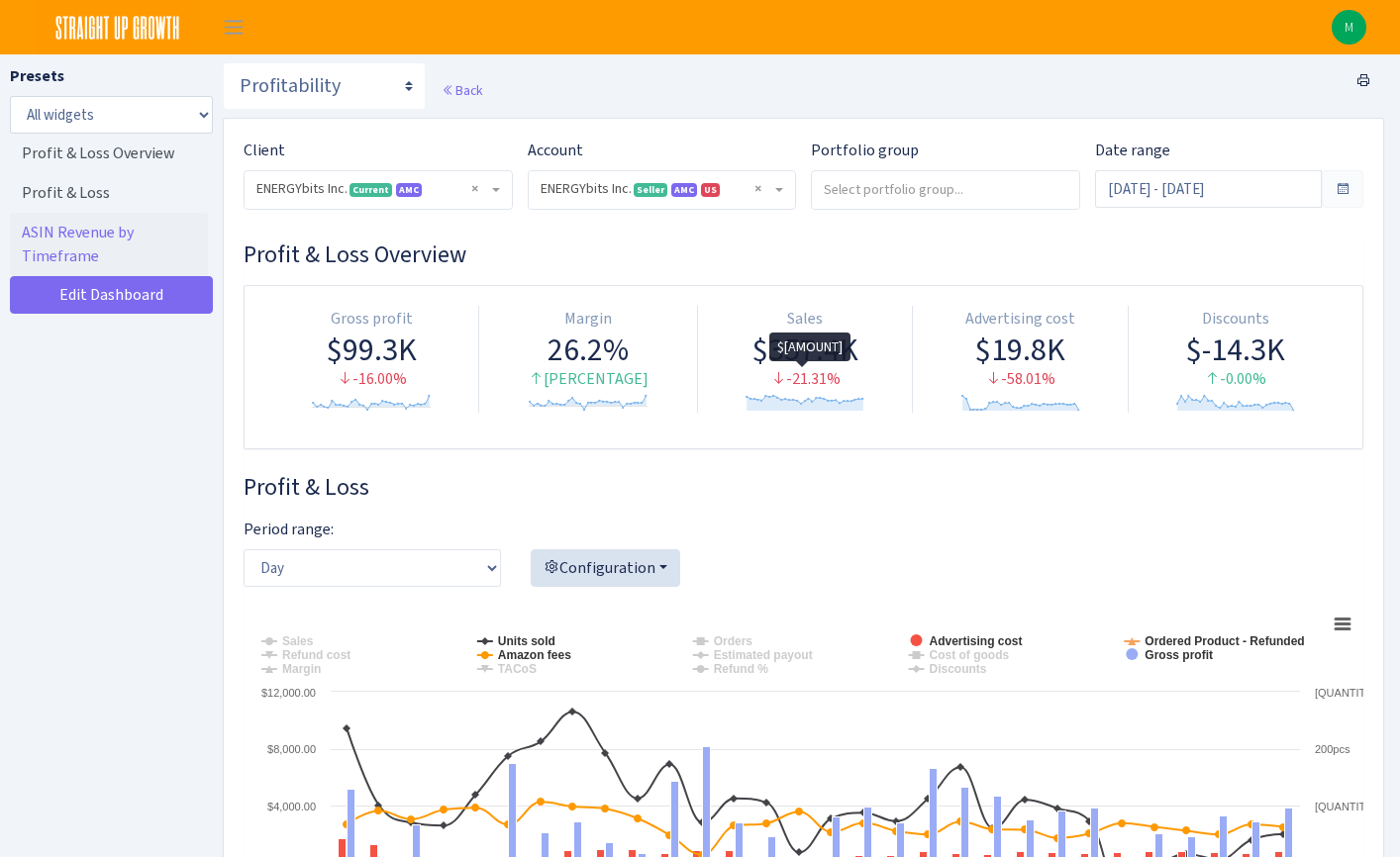 click on "-21.31%" at bounding box center [805, 379] 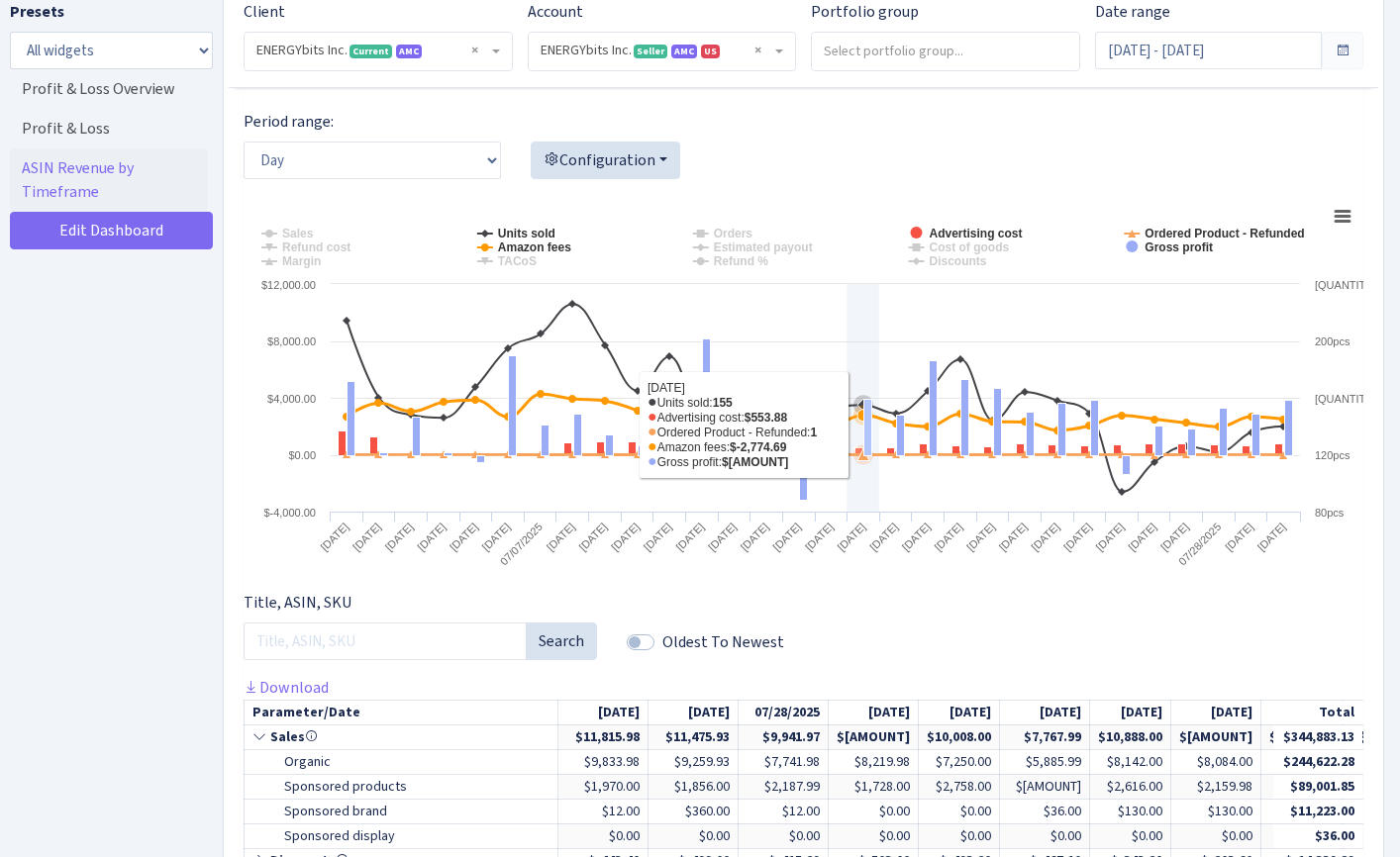 scroll, scrollTop: 404, scrollLeft: 0, axis: vertical 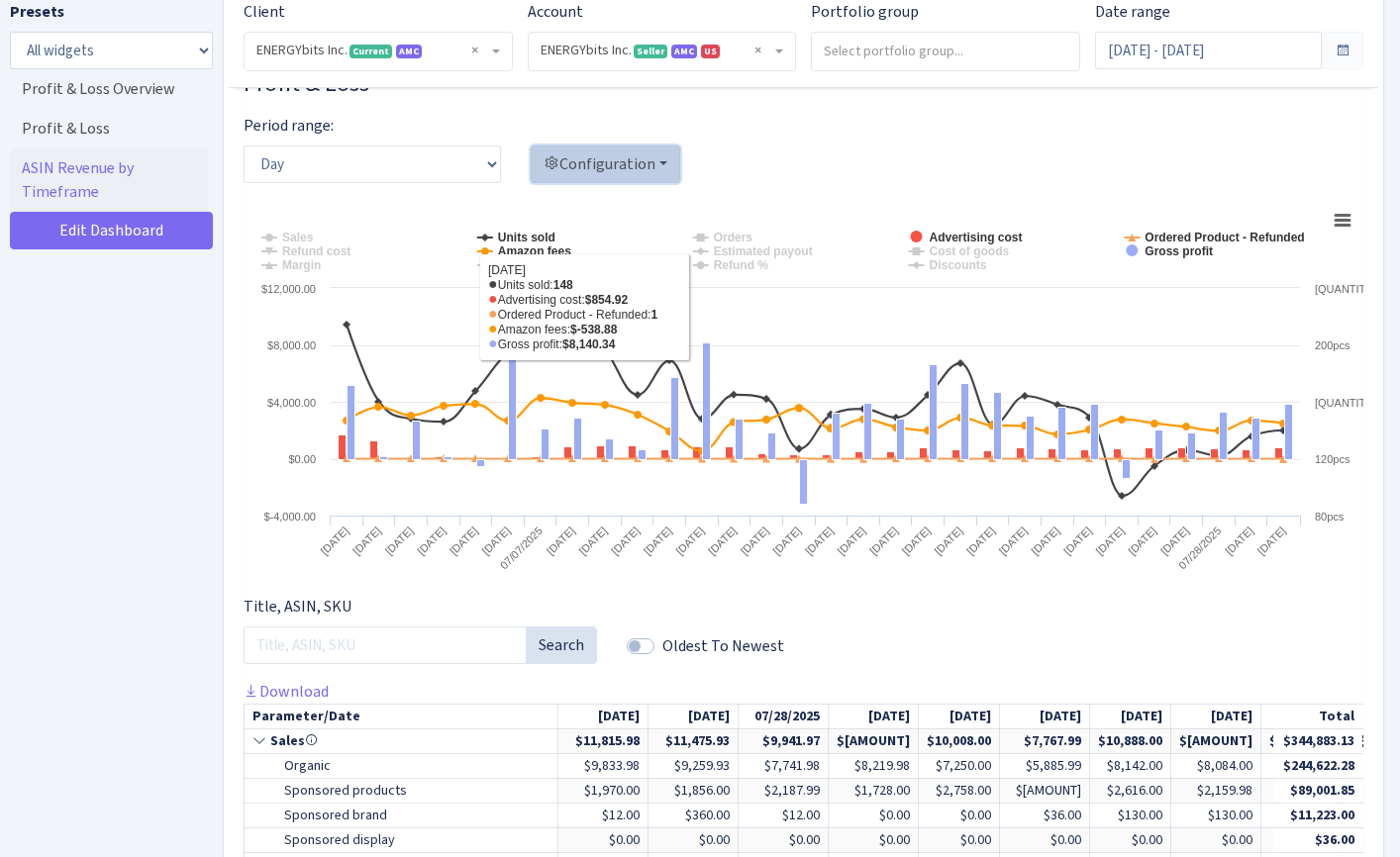 click on "Configuration" at bounding box center (605, 164) 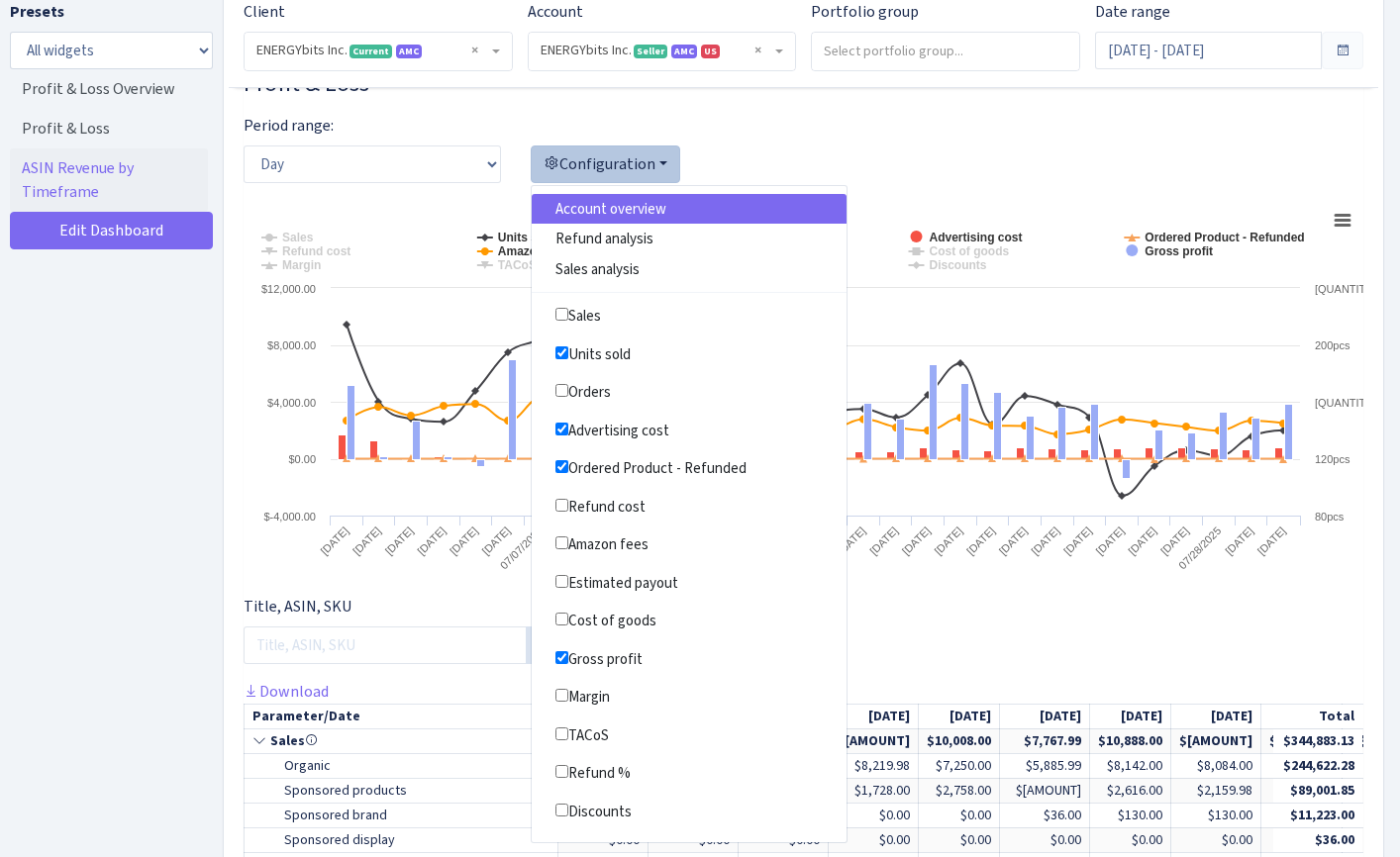 click on "Period range:
[TIME]
[TIME]
[TIME]" at bounding box center (372, 156) 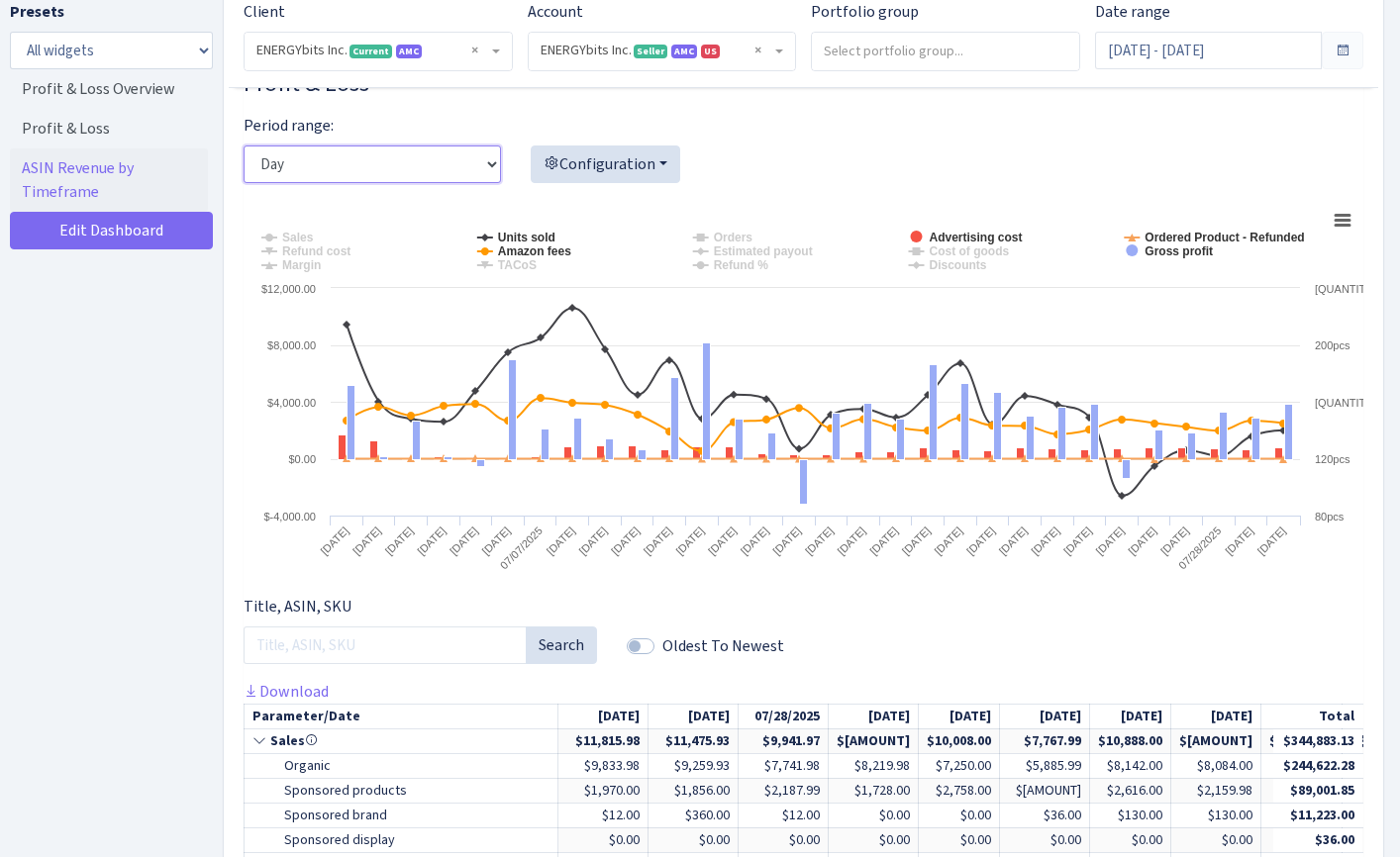 click on "[TIME]
[TIME]
[TIME]" at bounding box center (372, 164) 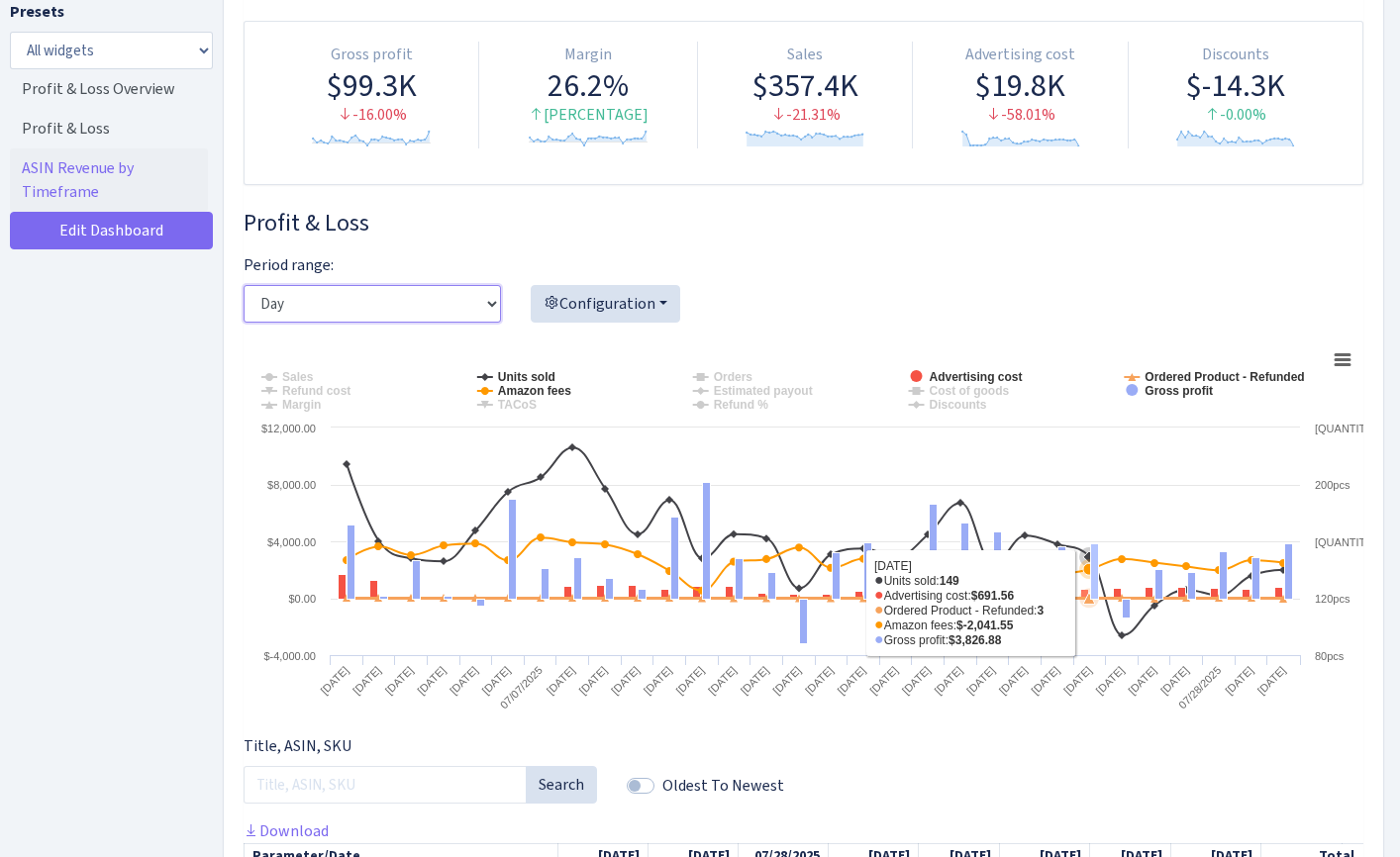 scroll, scrollTop: 65, scrollLeft: 0, axis: vertical 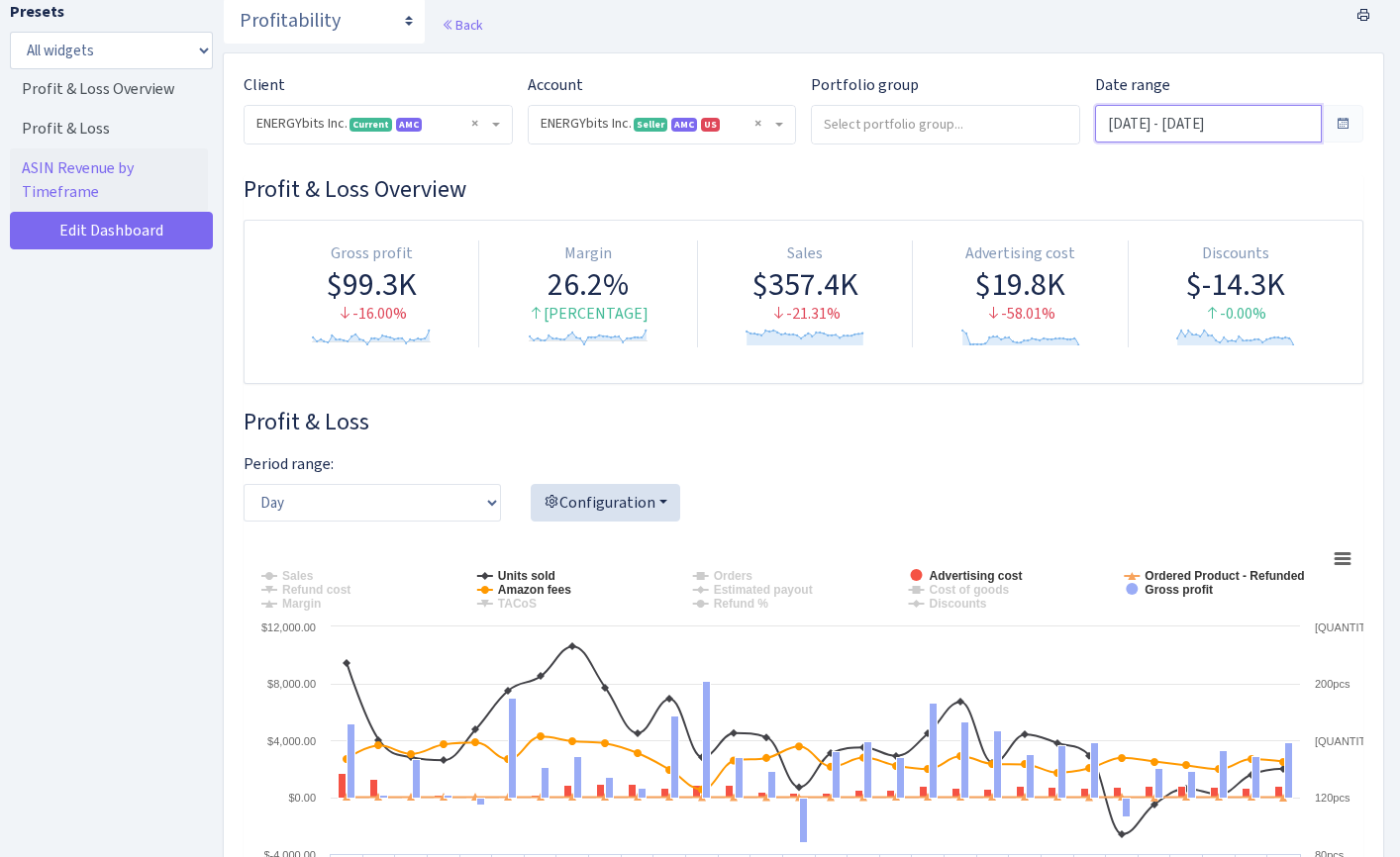 click on "[DATE] - [DATE]" at bounding box center [1209, 124] 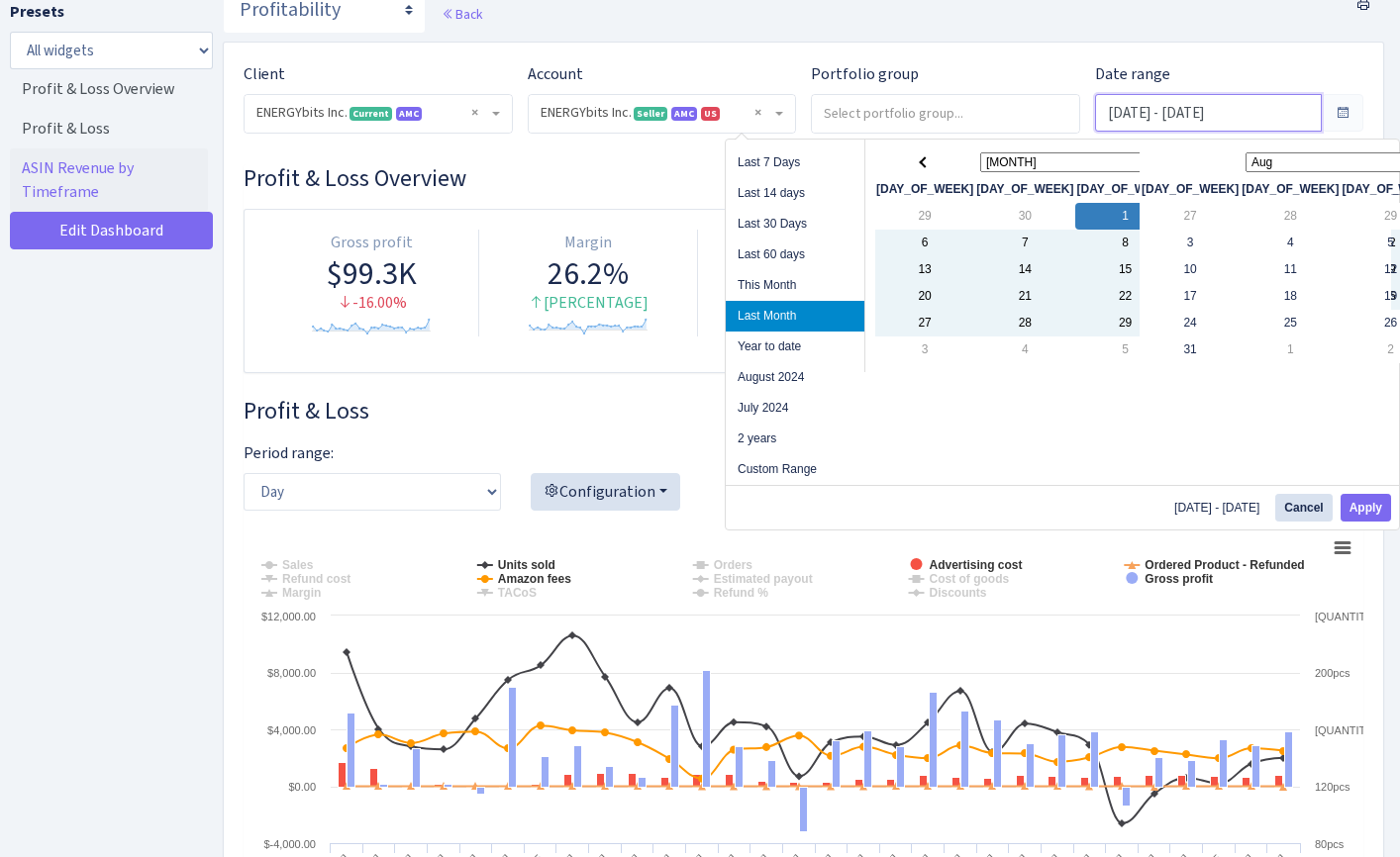 scroll, scrollTop: 84, scrollLeft: 0, axis: vertical 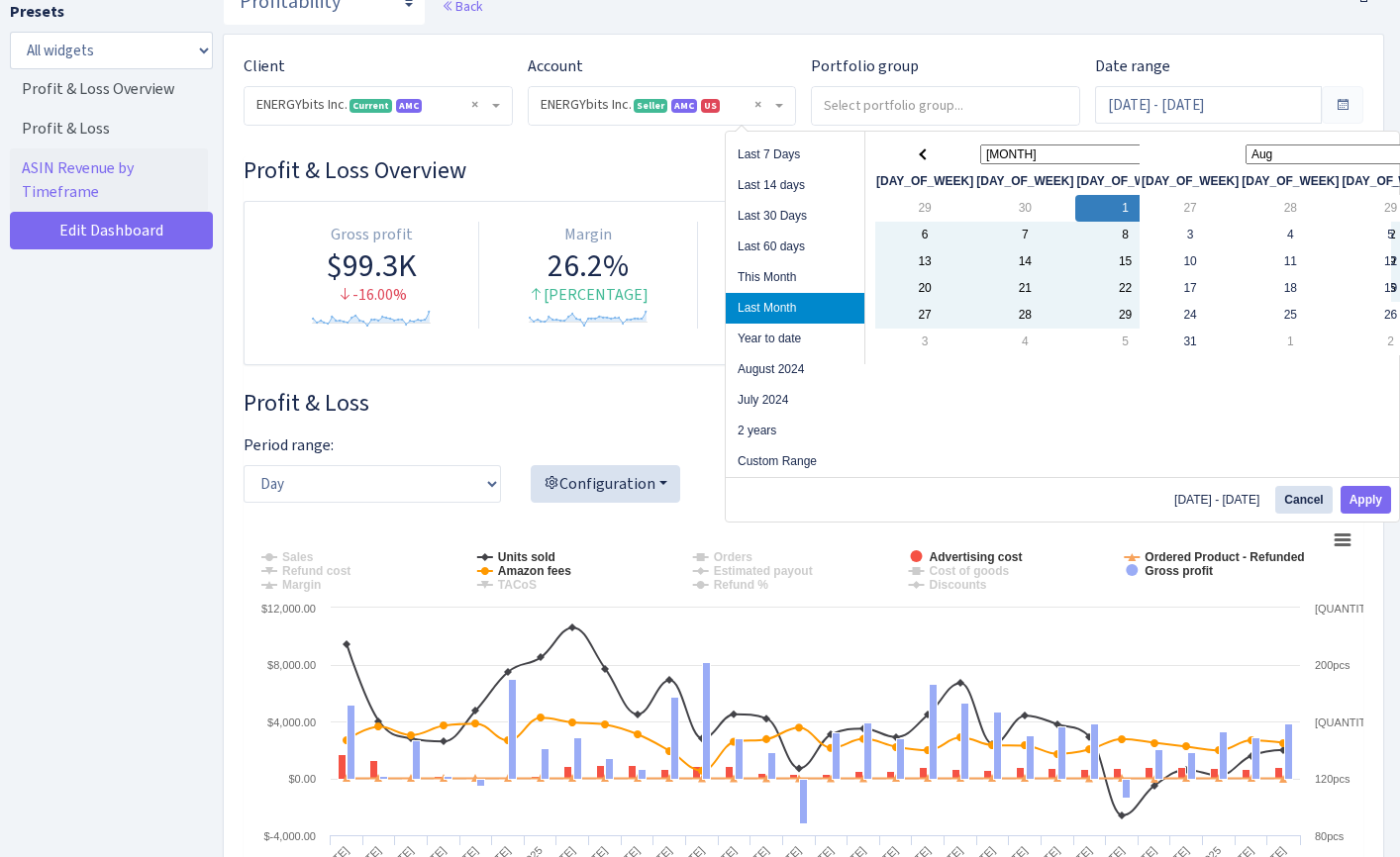 click on "Profit & Loss" at bounding box center (803, 403) 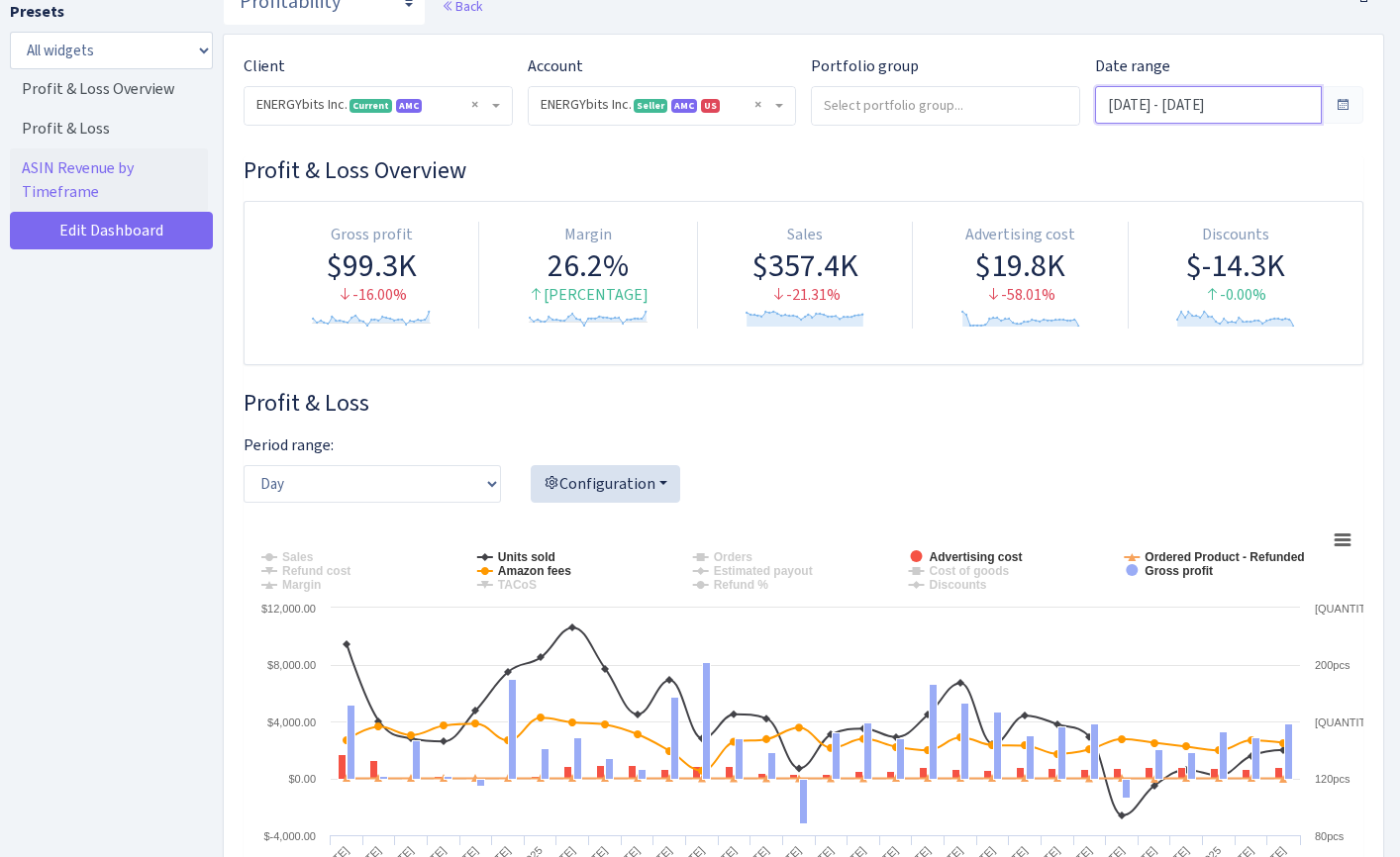 click on "Jul 1, 2025 - Jul 31, 2025" at bounding box center (1209, 105) 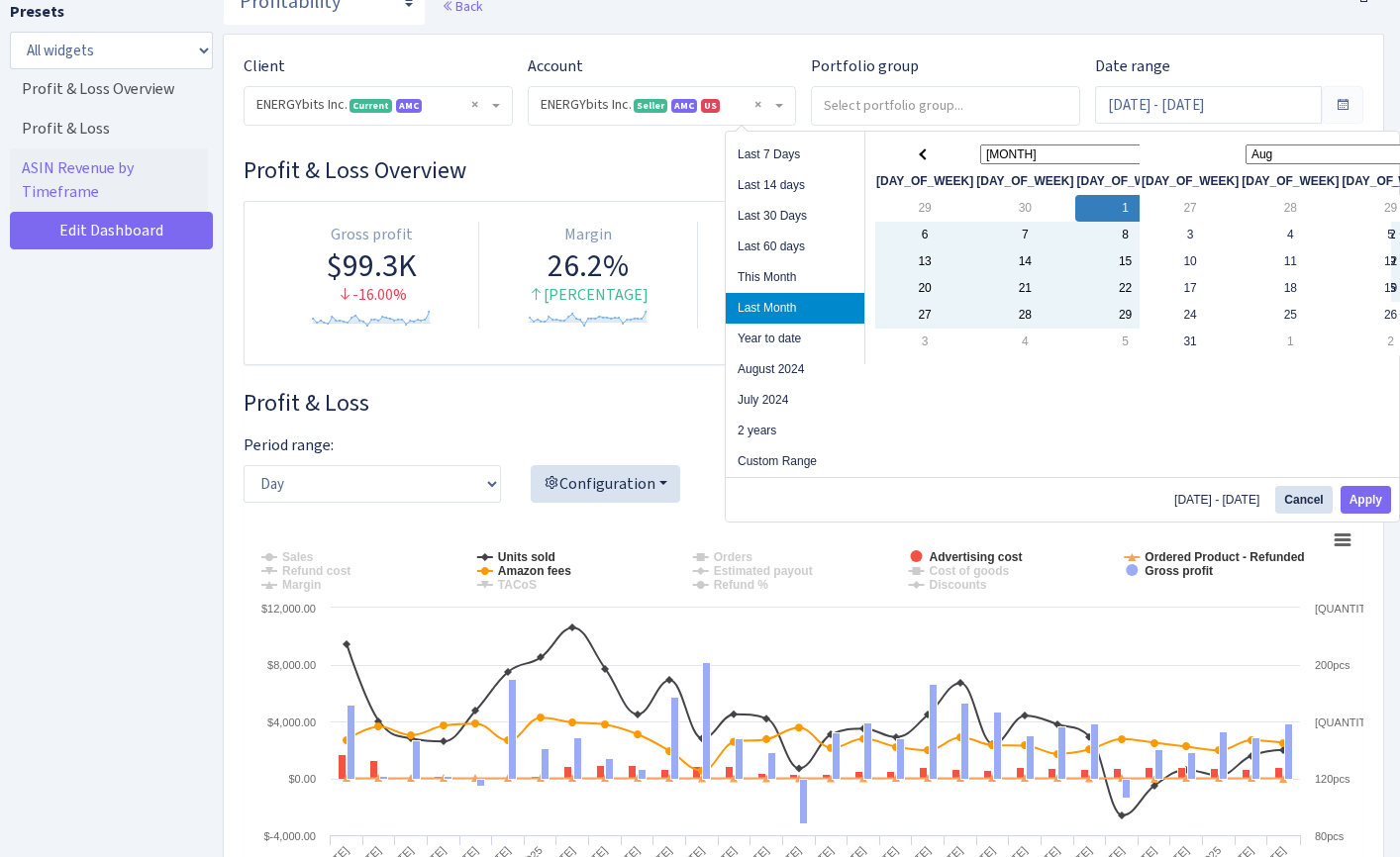 click on "1925 1926 1927 1928 1929 1930 1931 1932 1933 1934 1935 1936 1937 1938 1939 1940 1941 1942 1943 1944 1945 1946 1947 1948 1949 1950 1951 1952 1953 1954 1955 1956 1957 1958 1959 1960 1961 1962 1963 1964 1965 1966 1967 1968 1969 1970 1971 1972 1973 1974 1975 1976 1977 1978 1979 1980 1981 1982 1983 1984 1985 1986 1987 1988 1989 1990 1991 1992 1993 1994 1995 1996 1997 1998 1999 2000 2001 2002 2003 2004 2005 2006 2007 2008 2009 2010 2011 2012 2013 2014 2015 2016 2017 2018 2019 2020 2021 2022 2023 2024 2025 2026 2027 2028 2029 2030 2031 2032 2033 2034 2035 2036 2037 2038 2039 2040 2041 2042 2043 2044 2045 2046 2047 2048 2049 2050 2051 2052 2053 2054 2055 2056 2057 2058 2059 2060 2061 2062 2063 2064 2065 2066 2067 2068 2069 2070 2071 2072 2073 2074 2075 2076 2077 2078 2079 2080 2081 2082 2083 2084 2085 2086 2087 2088 2089 2090 2091 2092 2093 2094 2095 2096 2097 2098 2099 2100 2101 2102 2103 2104 2105 2106 2107 2108 2109 2110 2111 2112 2113 2114 2115 2116 2117 2118 2119 2120 2121 2122 2123 2124 2125" at bounding box center (1261, 154) 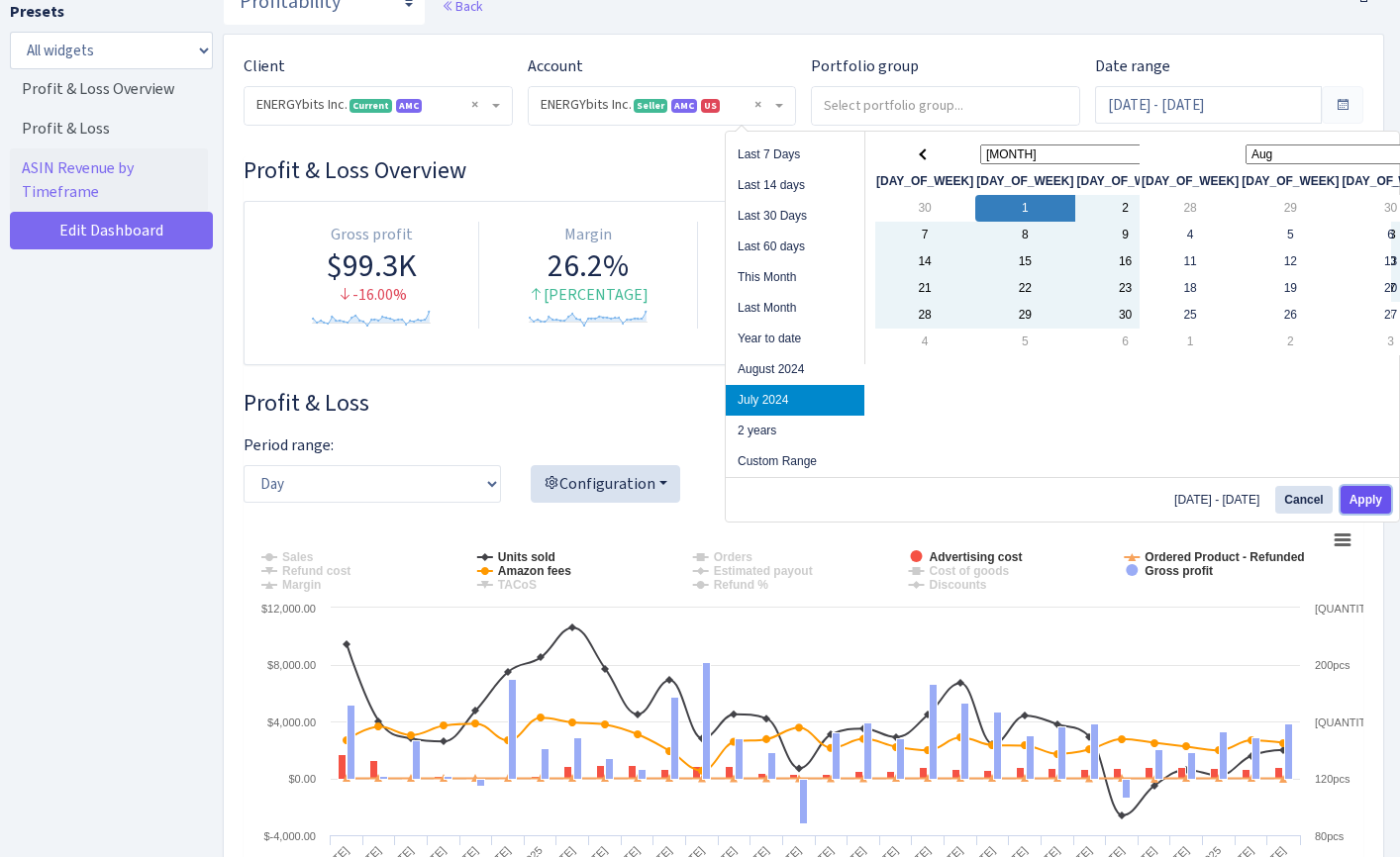 click on "Apply" at bounding box center [1365, 500] 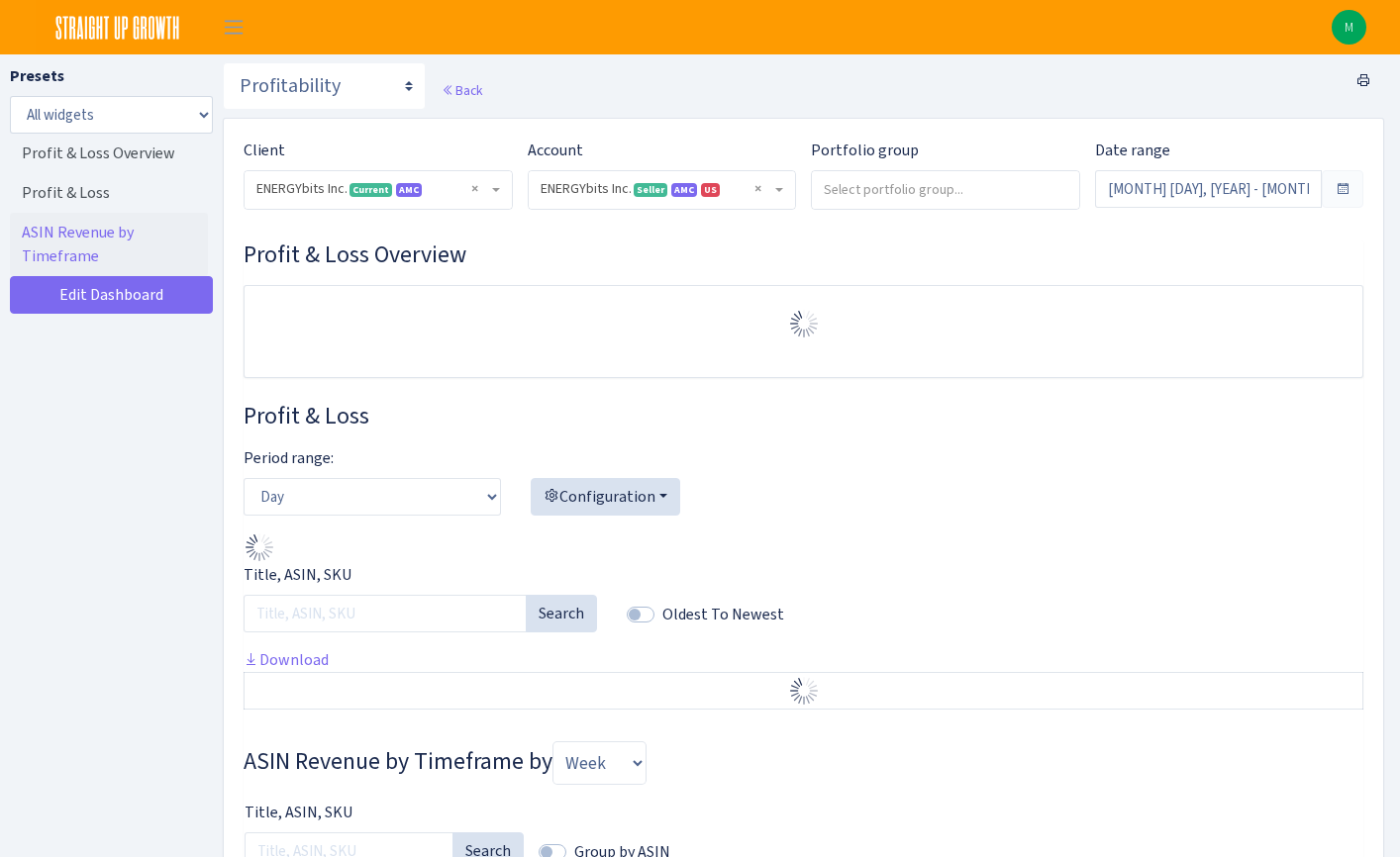 select on "416446232500569" 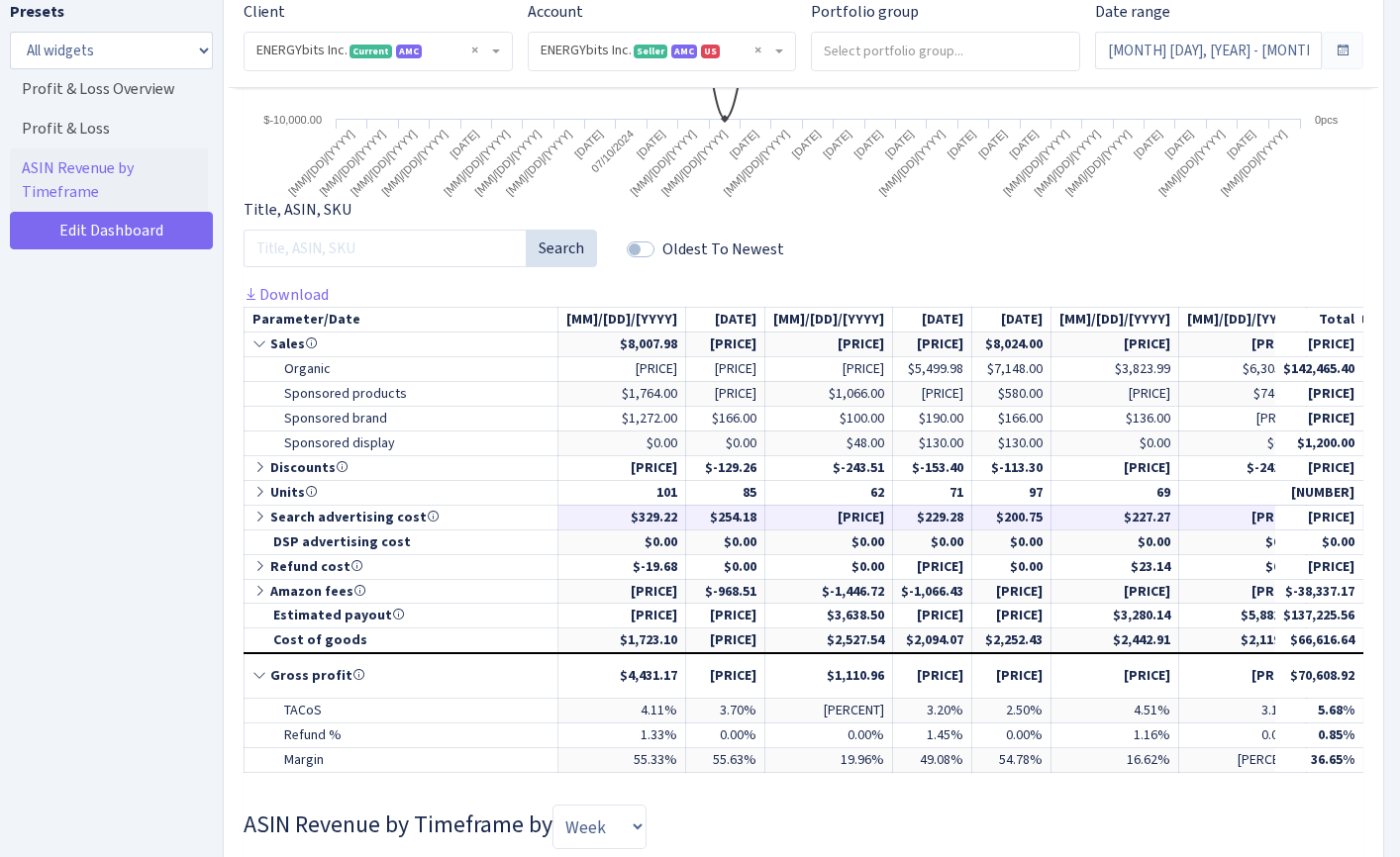 scroll, scrollTop: 804, scrollLeft: 0, axis: vertical 